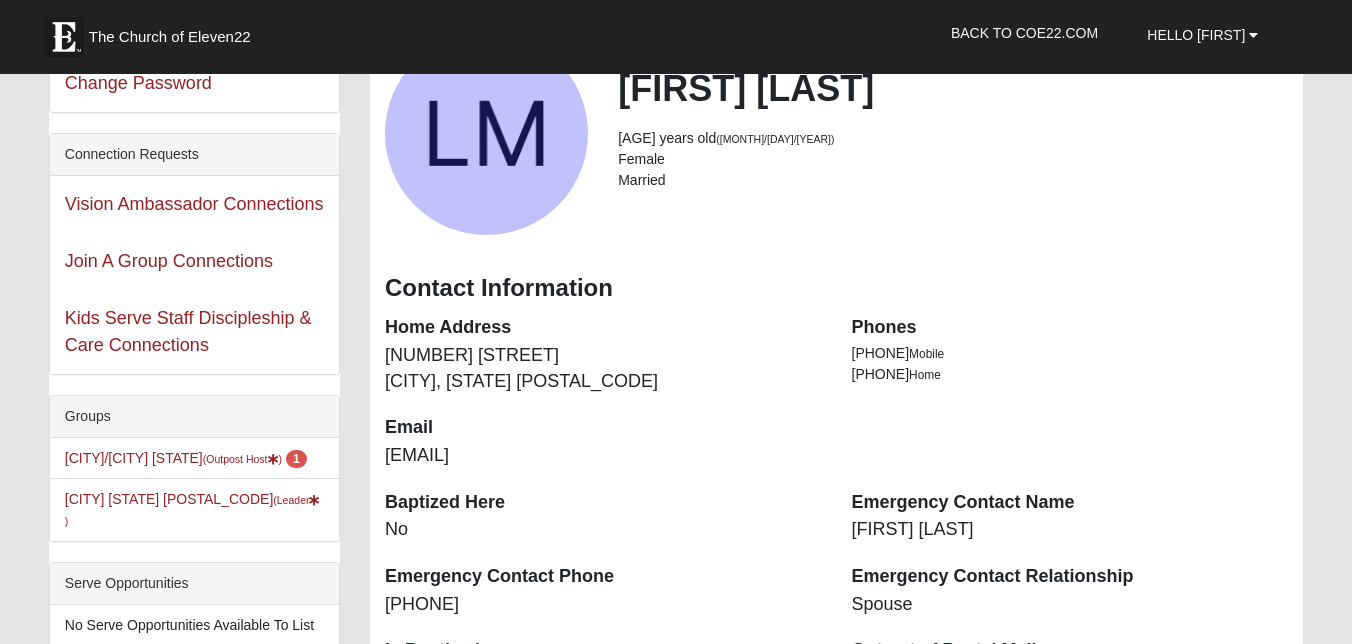 scroll, scrollTop: 156, scrollLeft: 0, axis: vertical 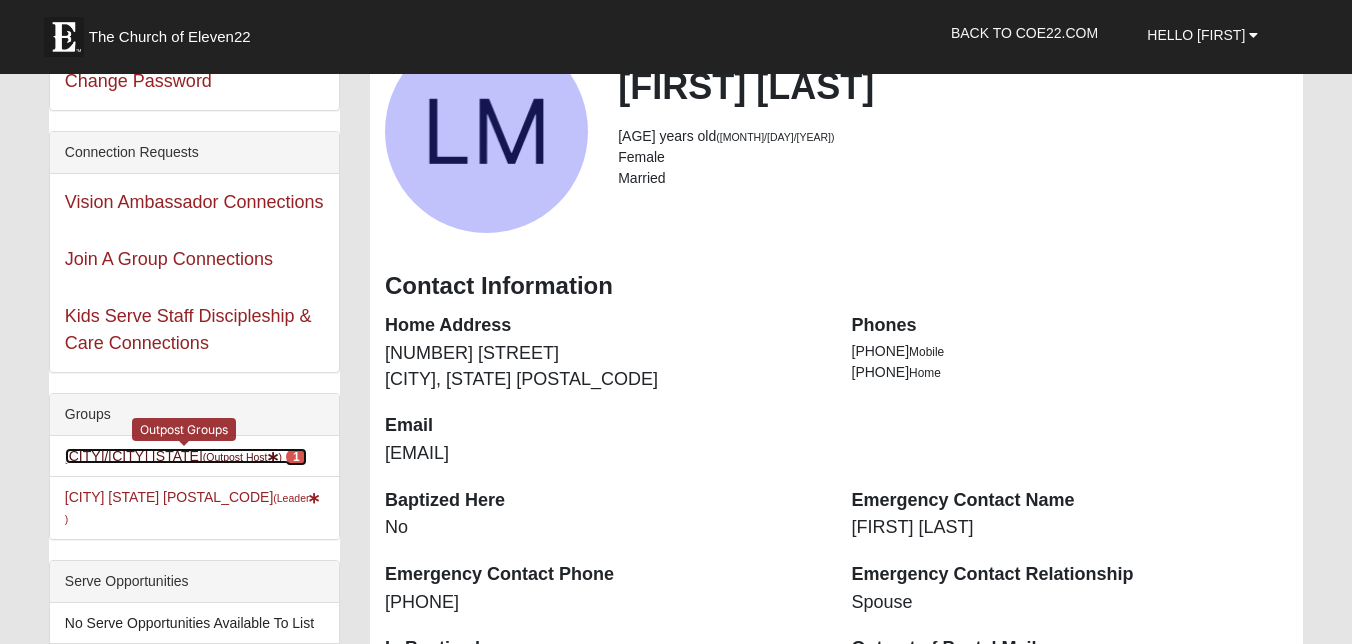 click on "[CITY]/[CITY] [STATE]  (Outpost Host
)
1" at bounding box center [186, 456] 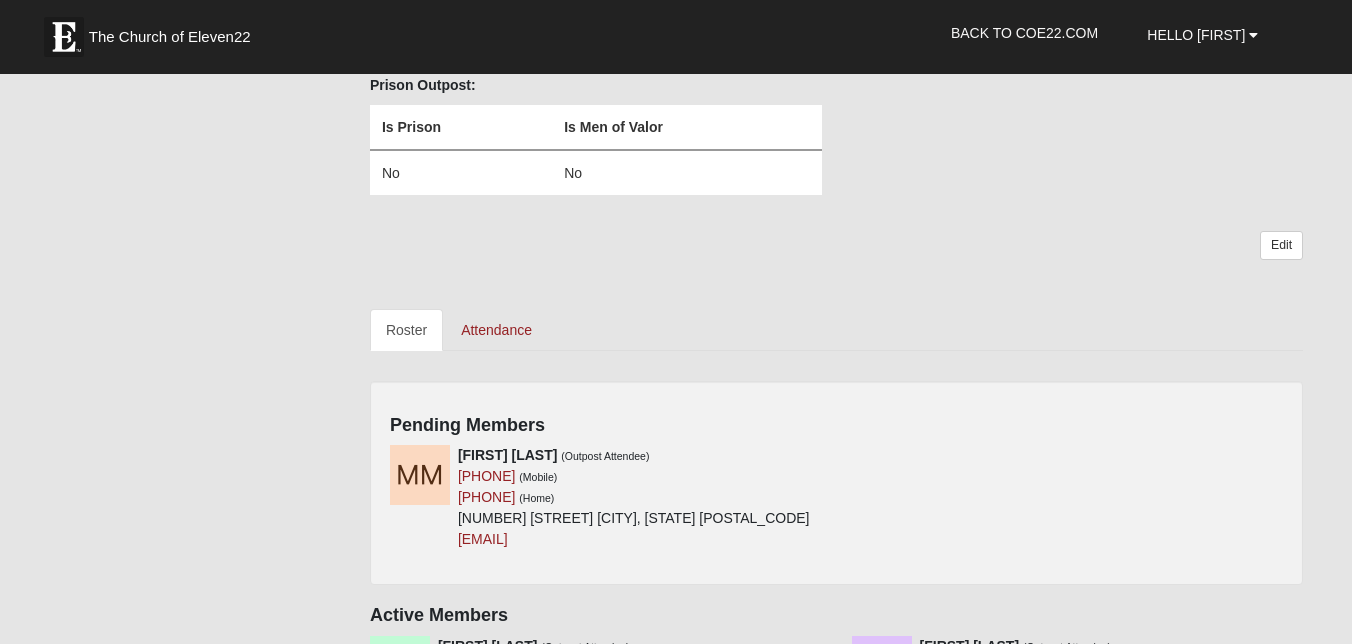scroll, scrollTop: 199, scrollLeft: 0, axis: vertical 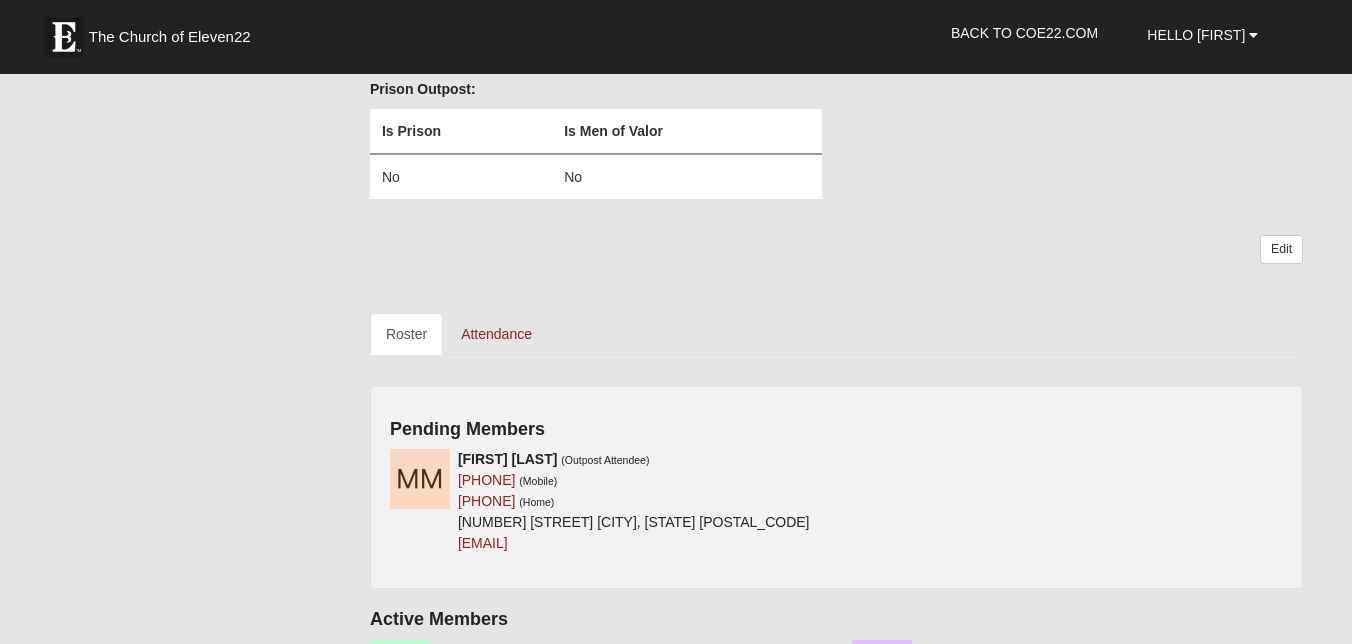 click on "Michael Moore
(Outpost Attendee)
(904) 600-6711    (Mobile)
(904) 600-6711    (Home)
12819 Beaubien Rd
Jacksonville, FL 32258-2359
4michaeldmoore@gmail.com" at bounding box center (836, 509) 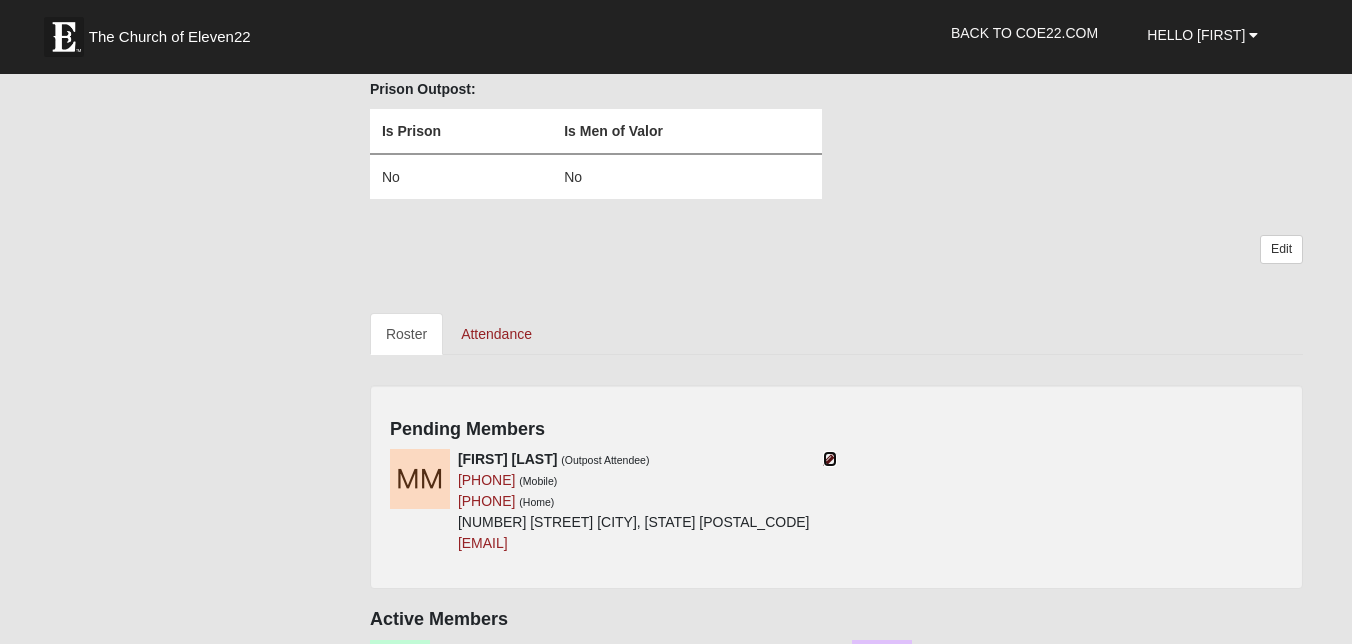 click at bounding box center (830, 459) 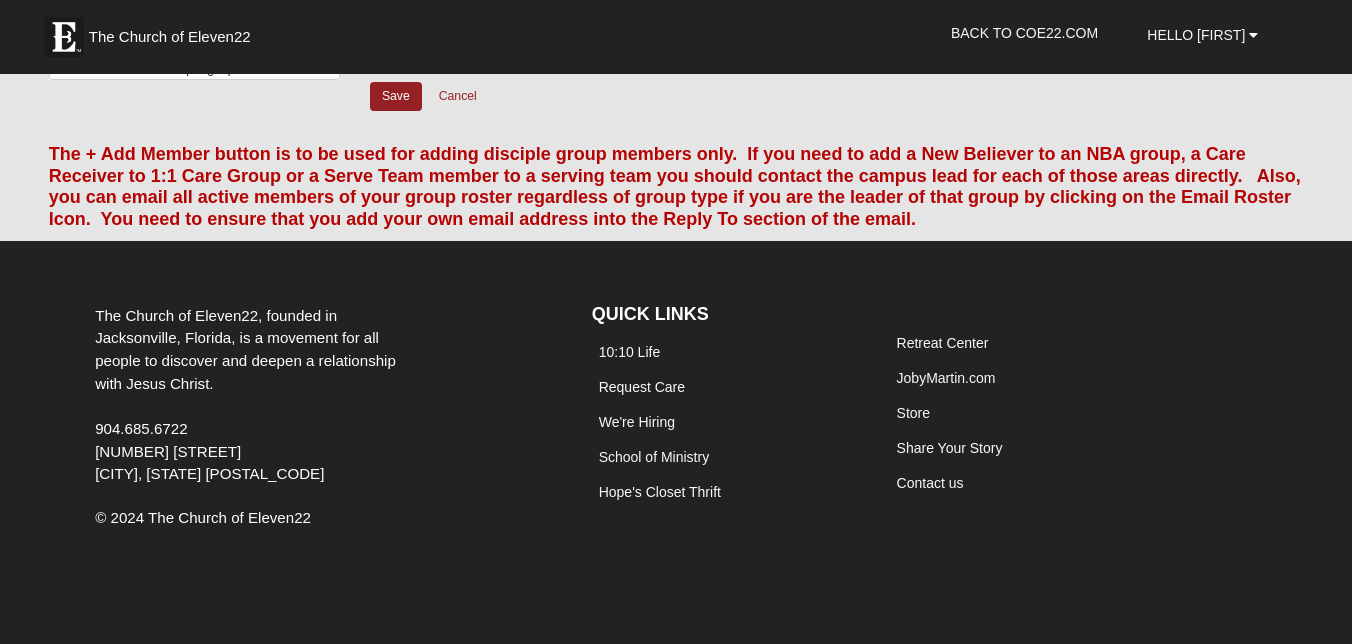 scroll, scrollTop: 150, scrollLeft: 0, axis: vertical 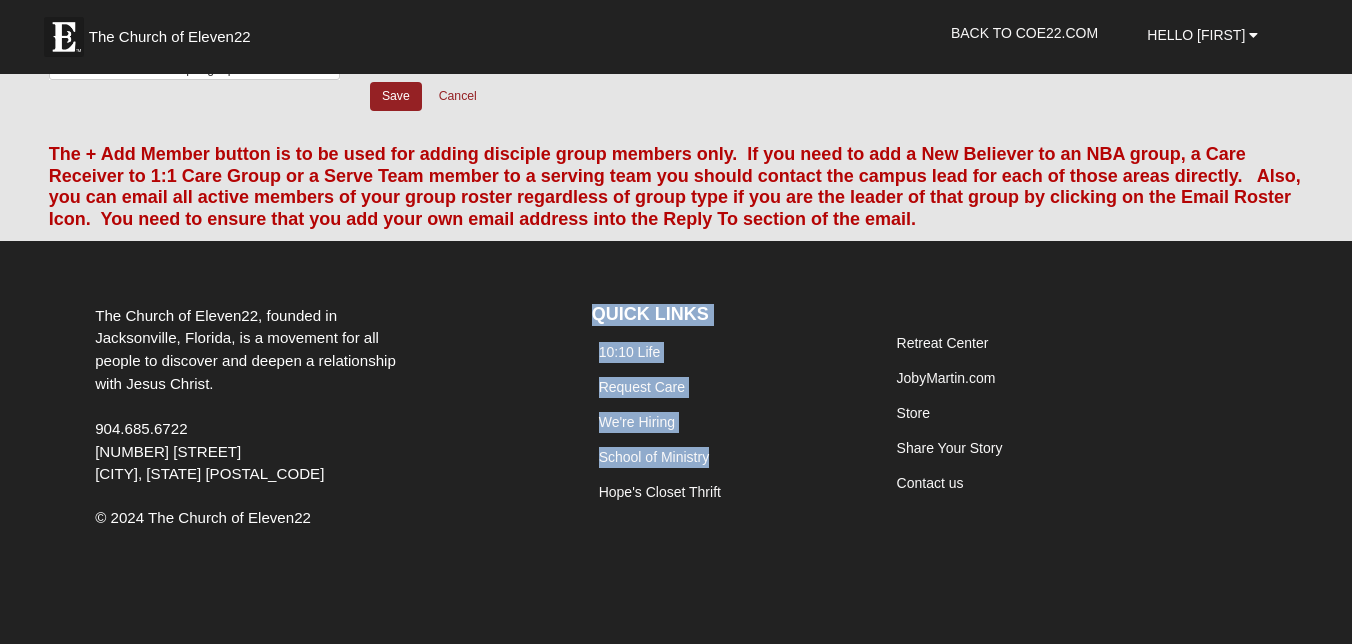 drag, startPoint x: 822, startPoint y: 457, endPoint x: 652, endPoint y: 269, distance: 253.464 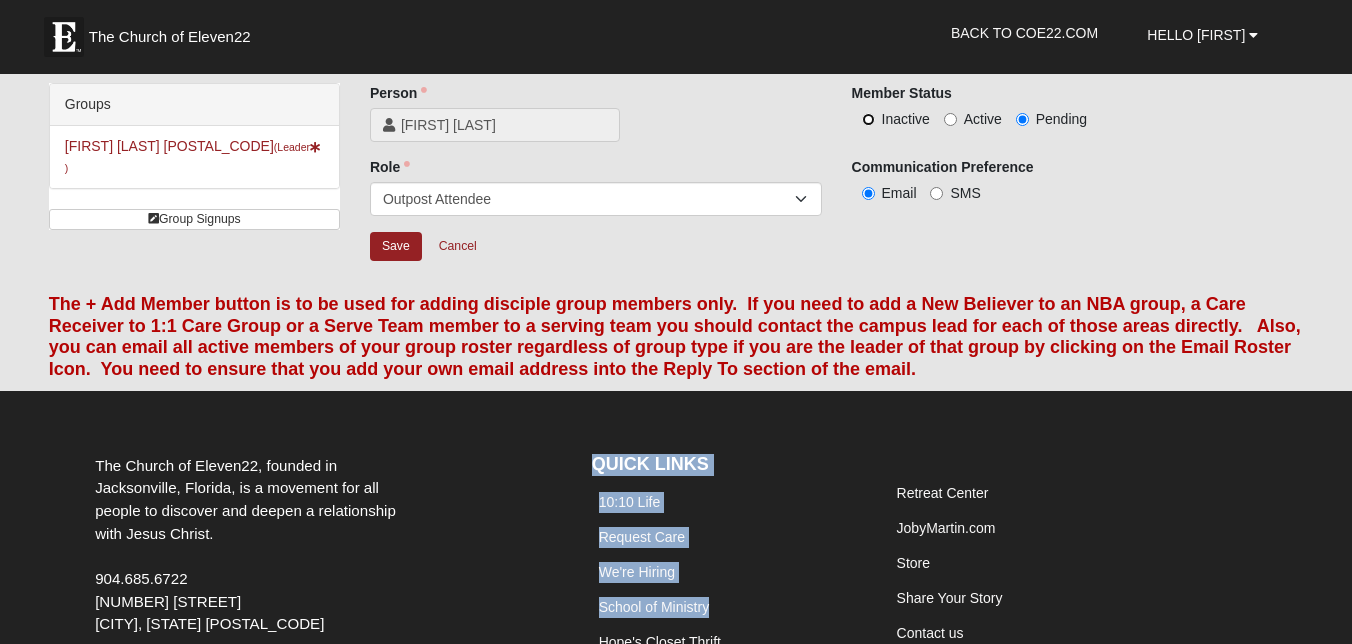 click on "Inactive" at bounding box center (868, 119) 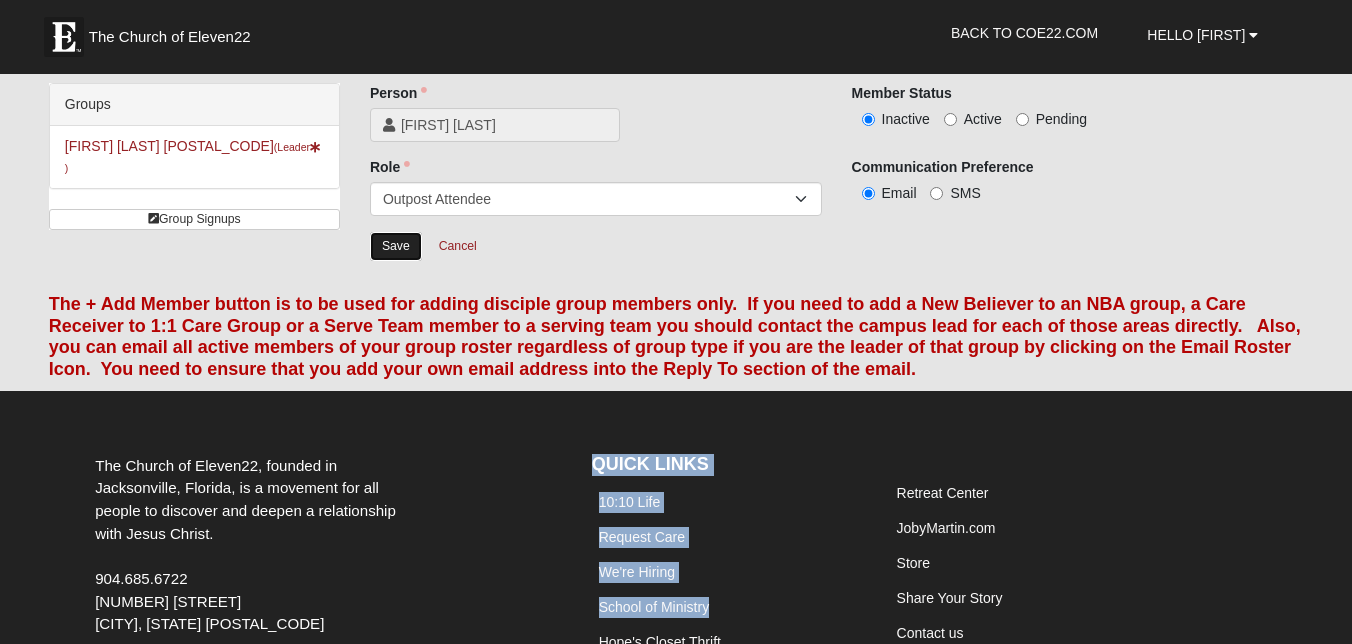 click on "Save" at bounding box center [396, 246] 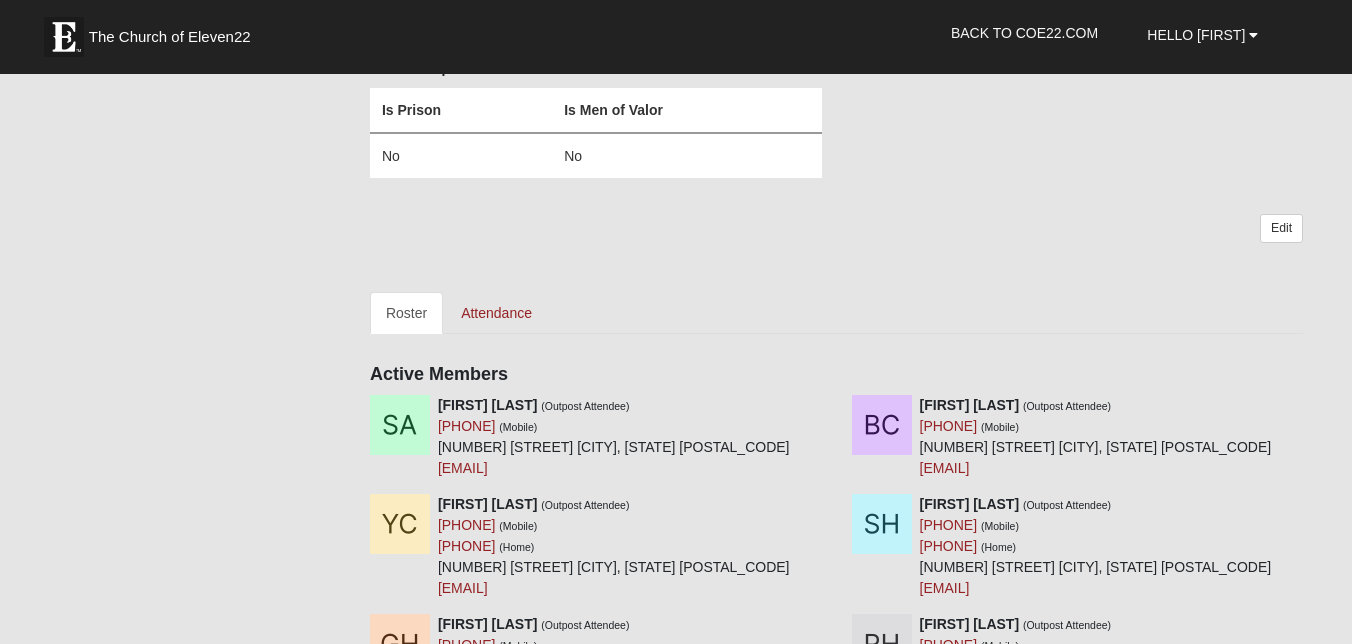 scroll, scrollTop: 223, scrollLeft: 0, axis: vertical 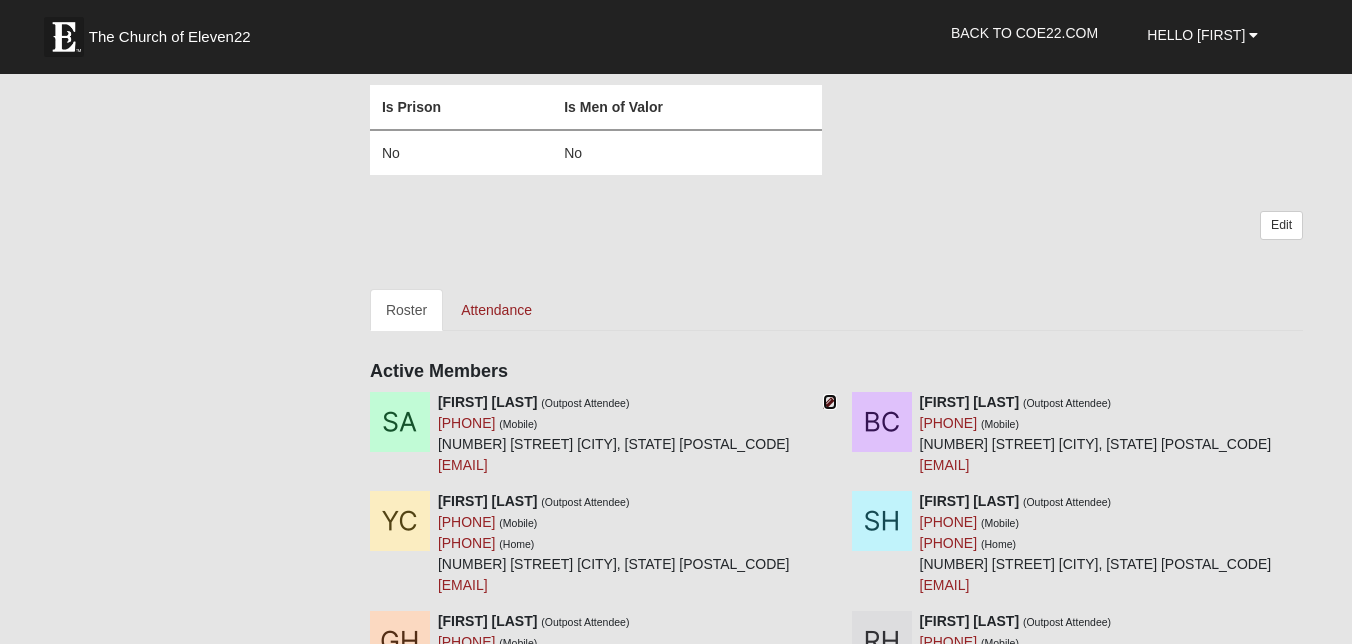 click at bounding box center (830, 402) 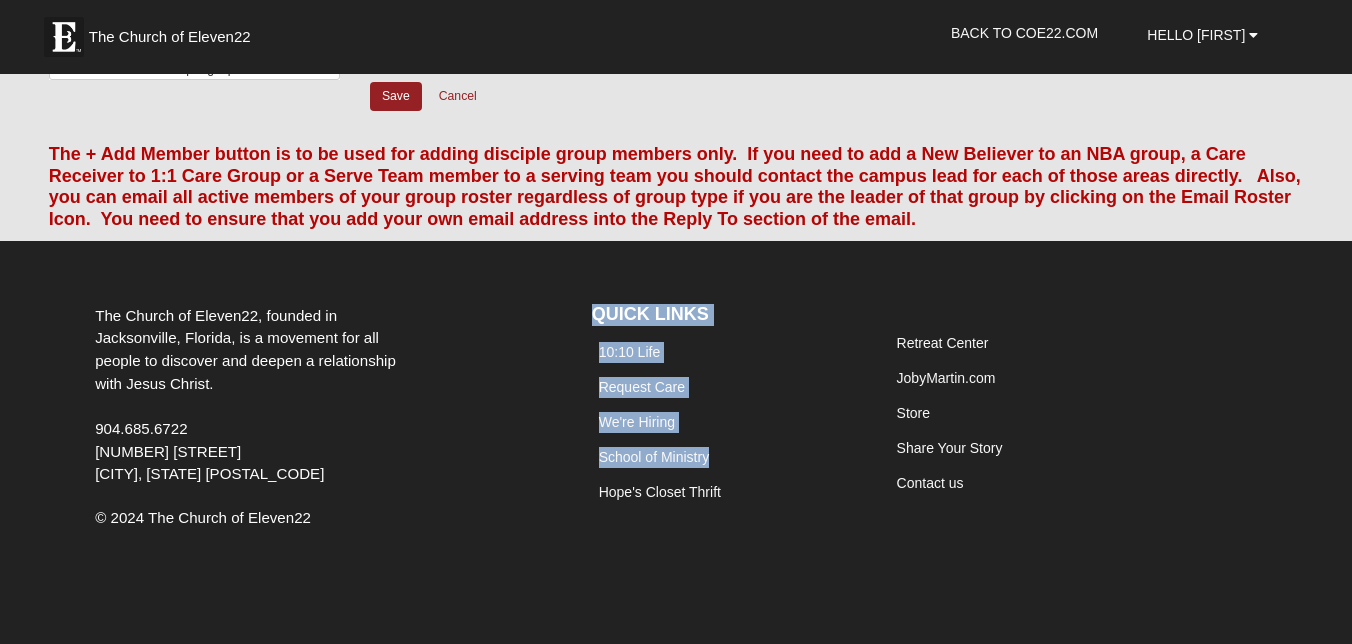 scroll, scrollTop: 0, scrollLeft: 0, axis: both 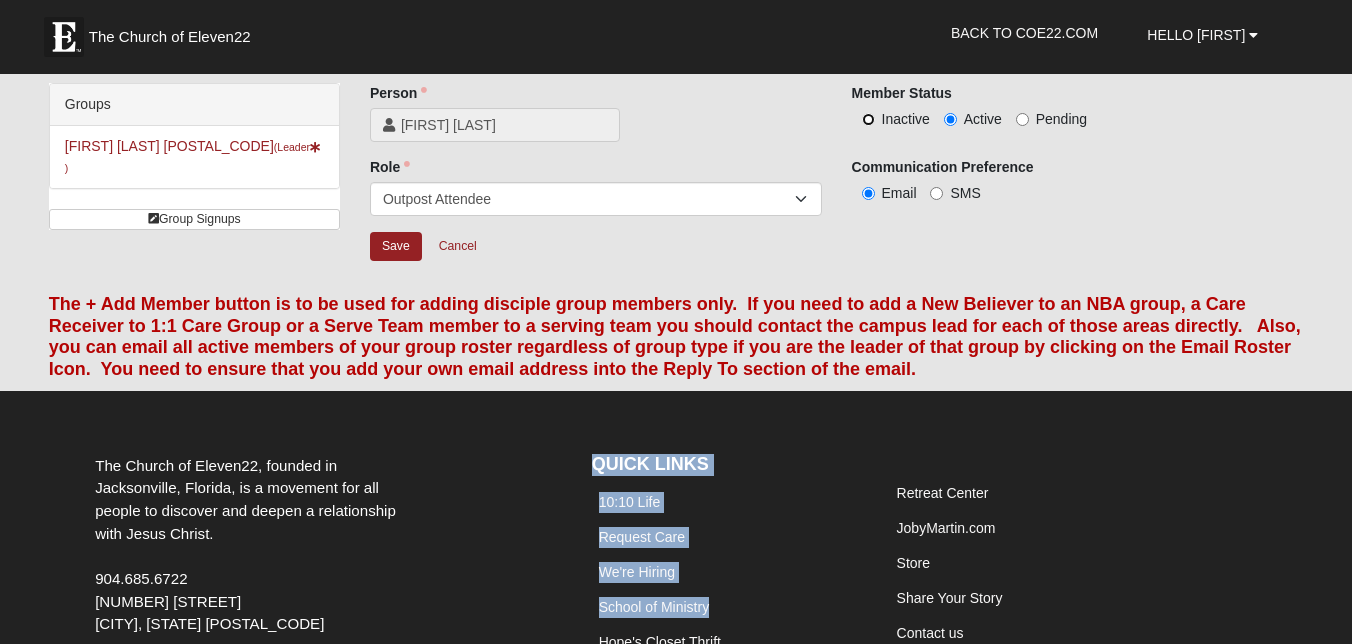 click on "Inactive" at bounding box center (868, 119) 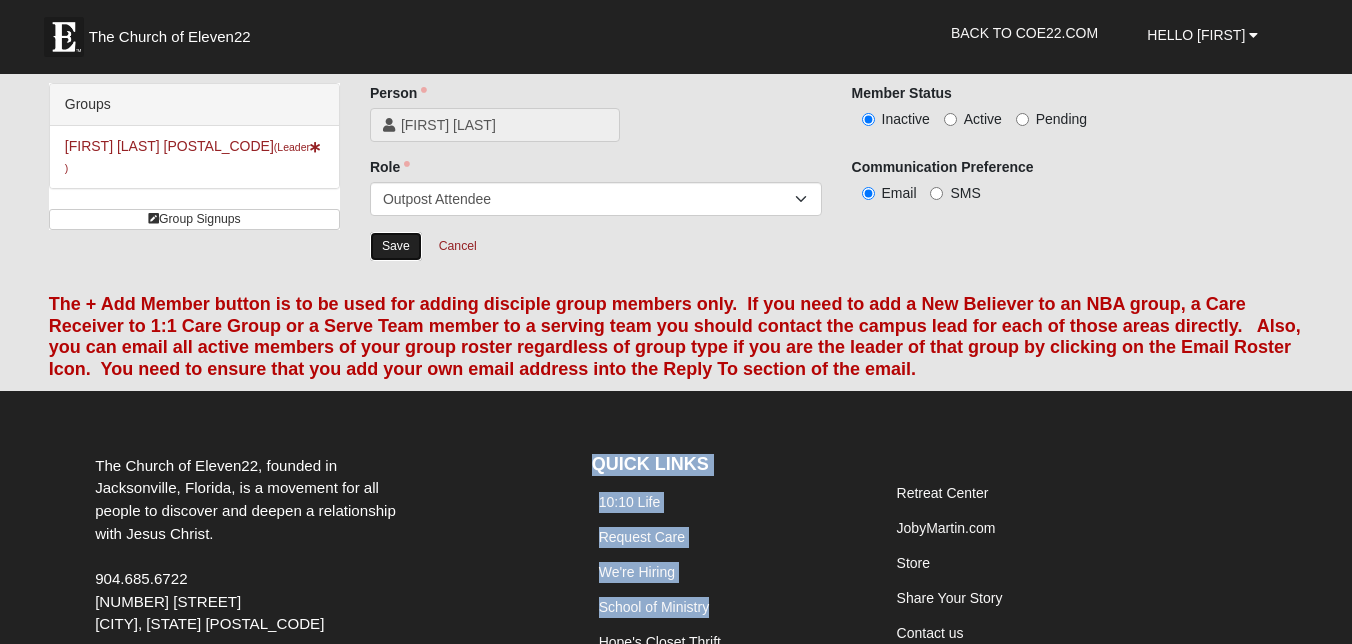 click on "Save" at bounding box center [396, 246] 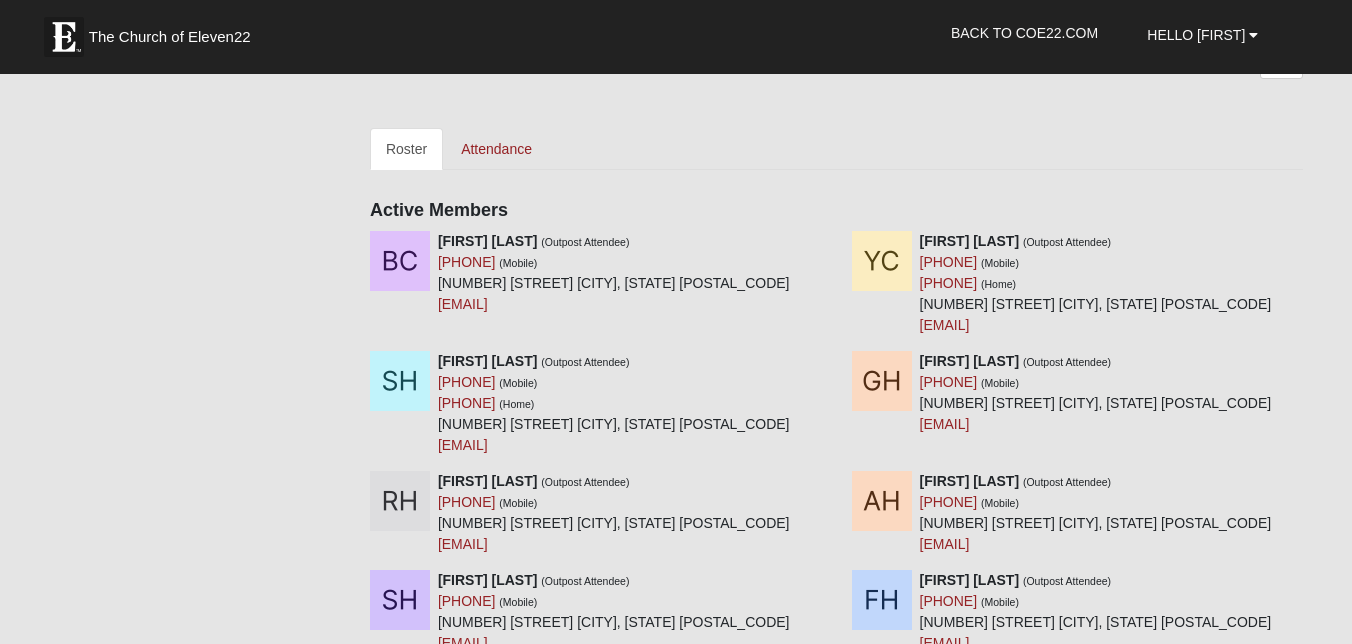 scroll, scrollTop: 389, scrollLeft: 0, axis: vertical 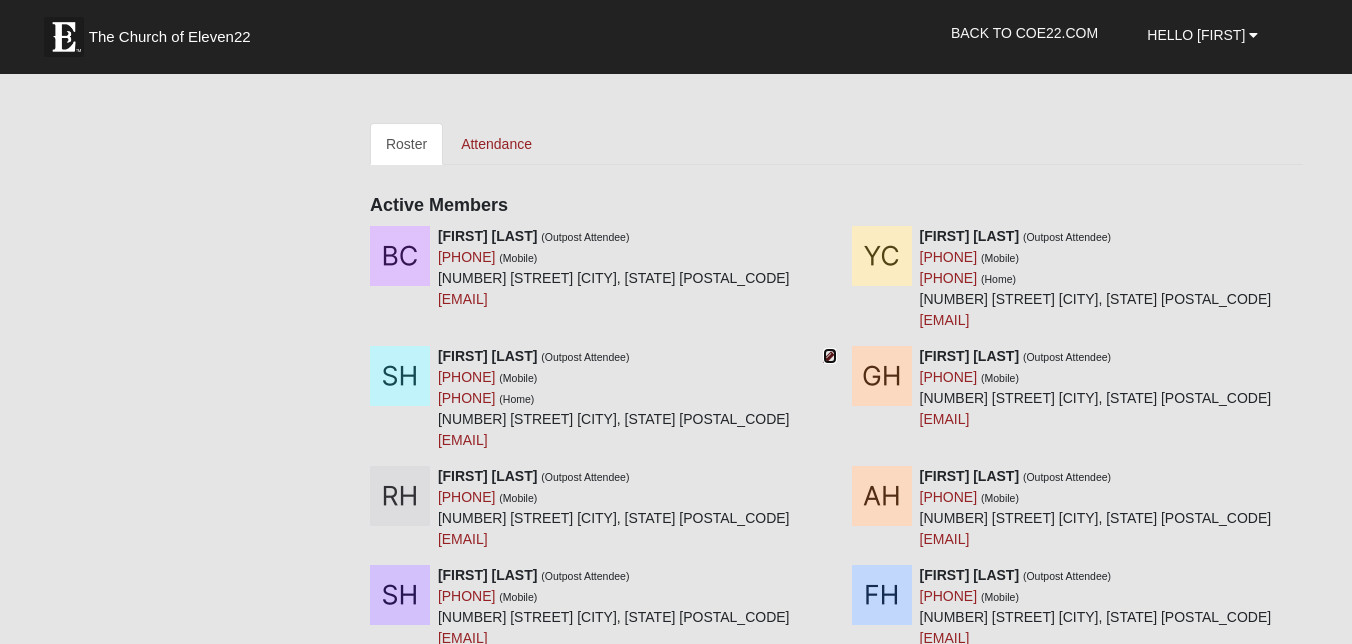 click at bounding box center (830, 356) 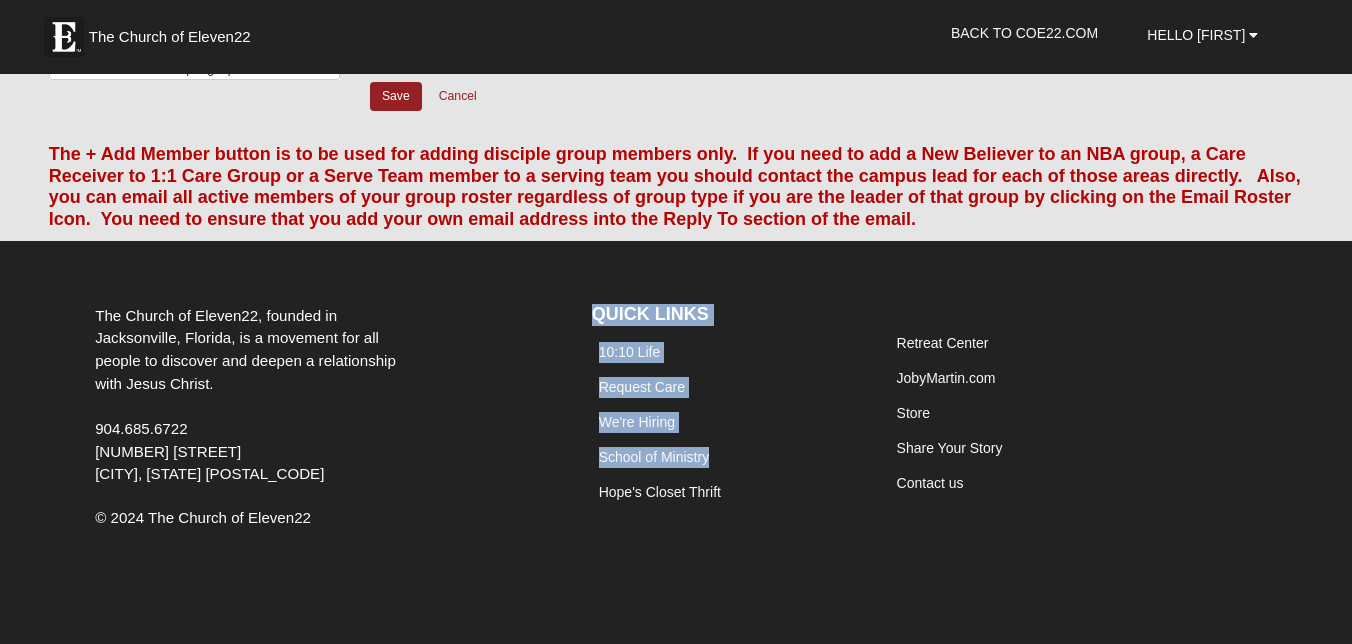 scroll, scrollTop: 0, scrollLeft: 0, axis: both 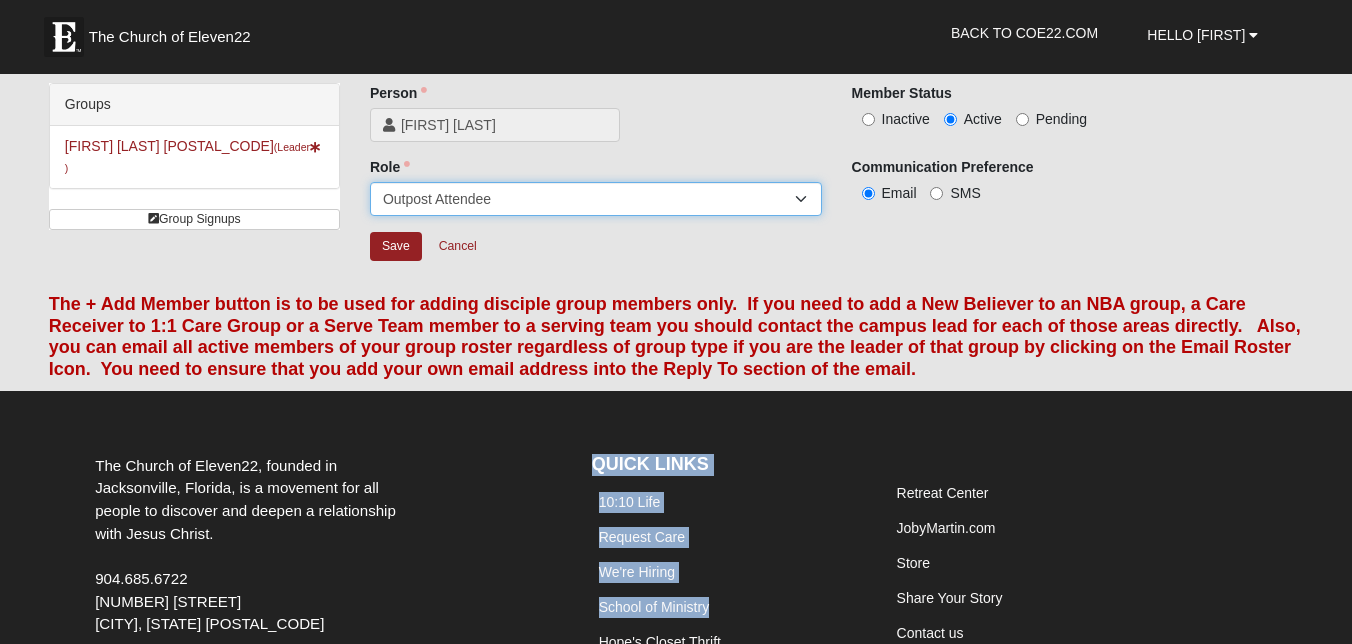 click on "Outpost Host
Outpost CoHost
Outpost Attendee" at bounding box center (596, 199) 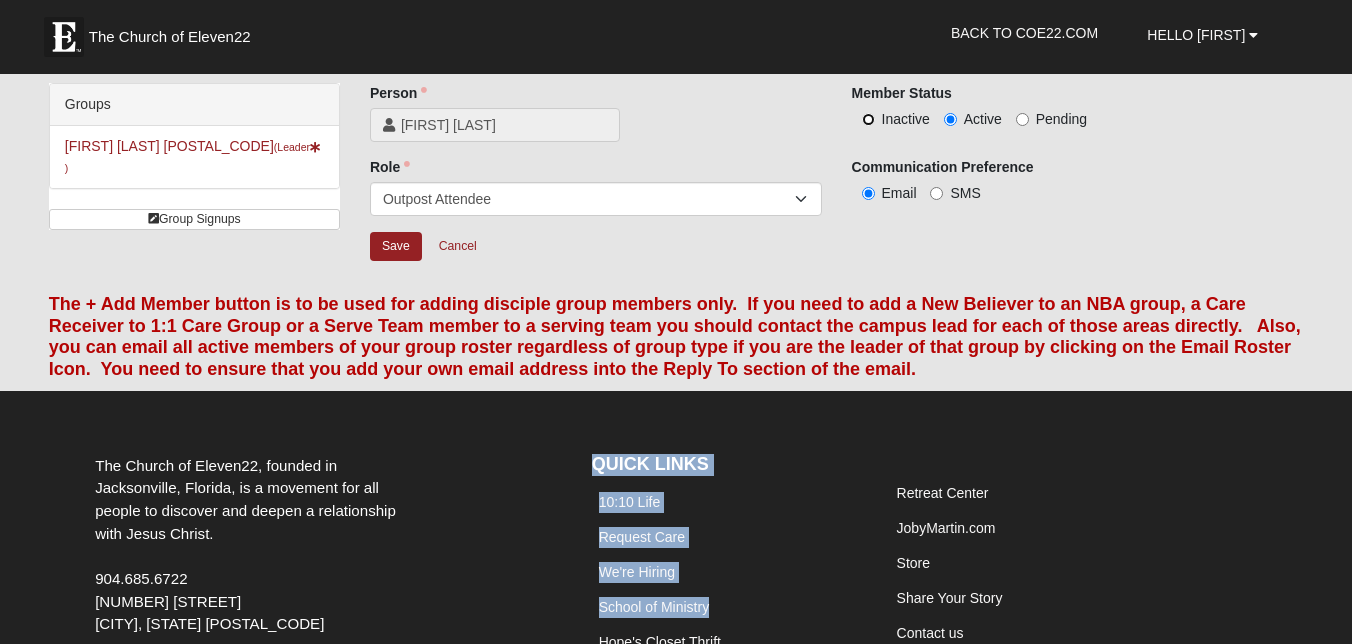click on "Inactive" at bounding box center (868, 119) 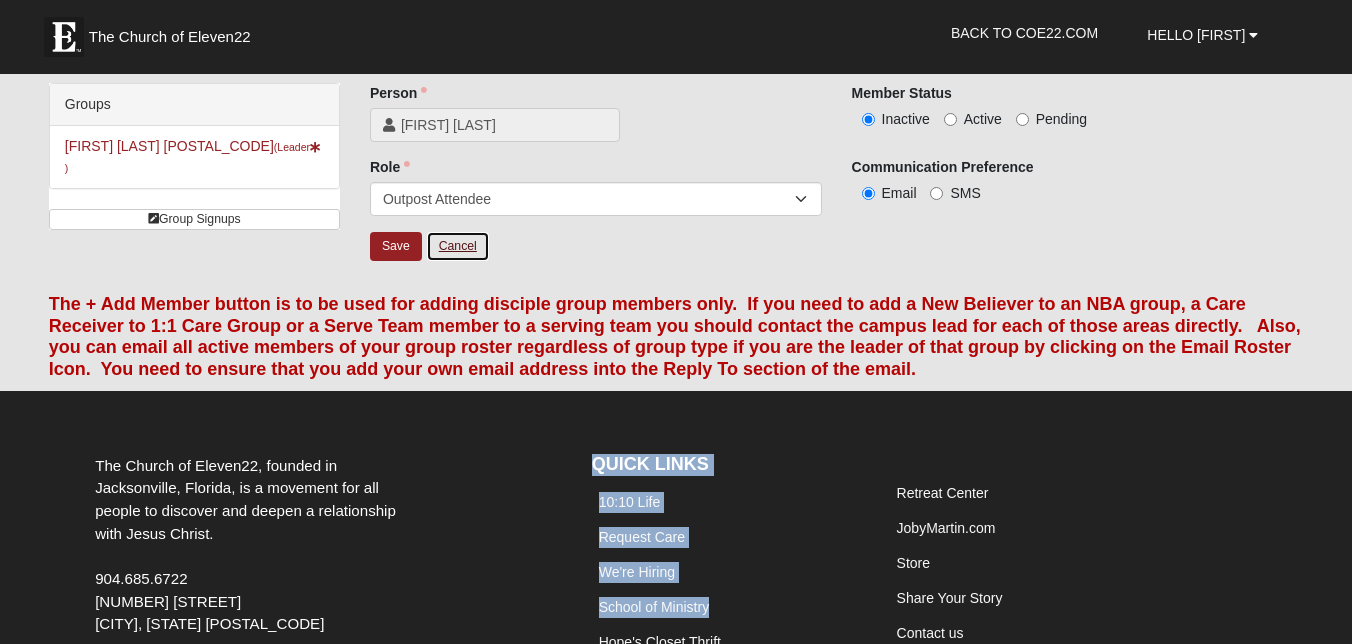 click on "Cancel" at bounding box center [458, 246] 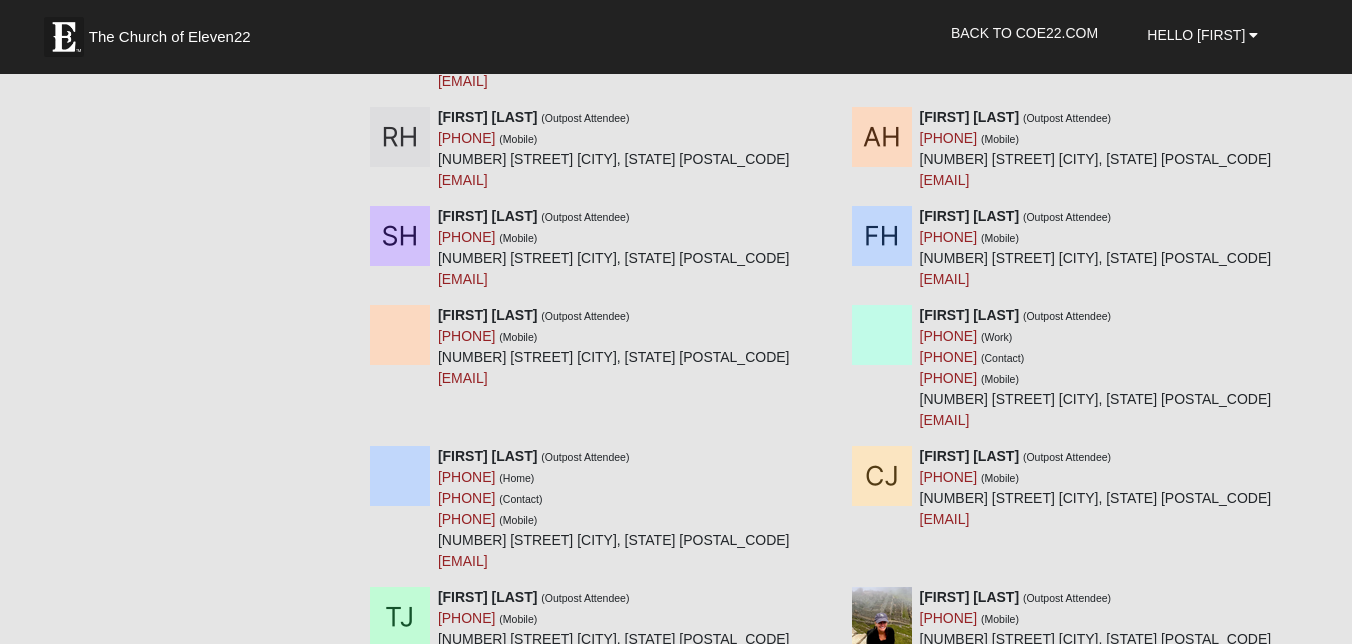scroll, scrollTop: 763, scrollLeft: 0, axis: vertical 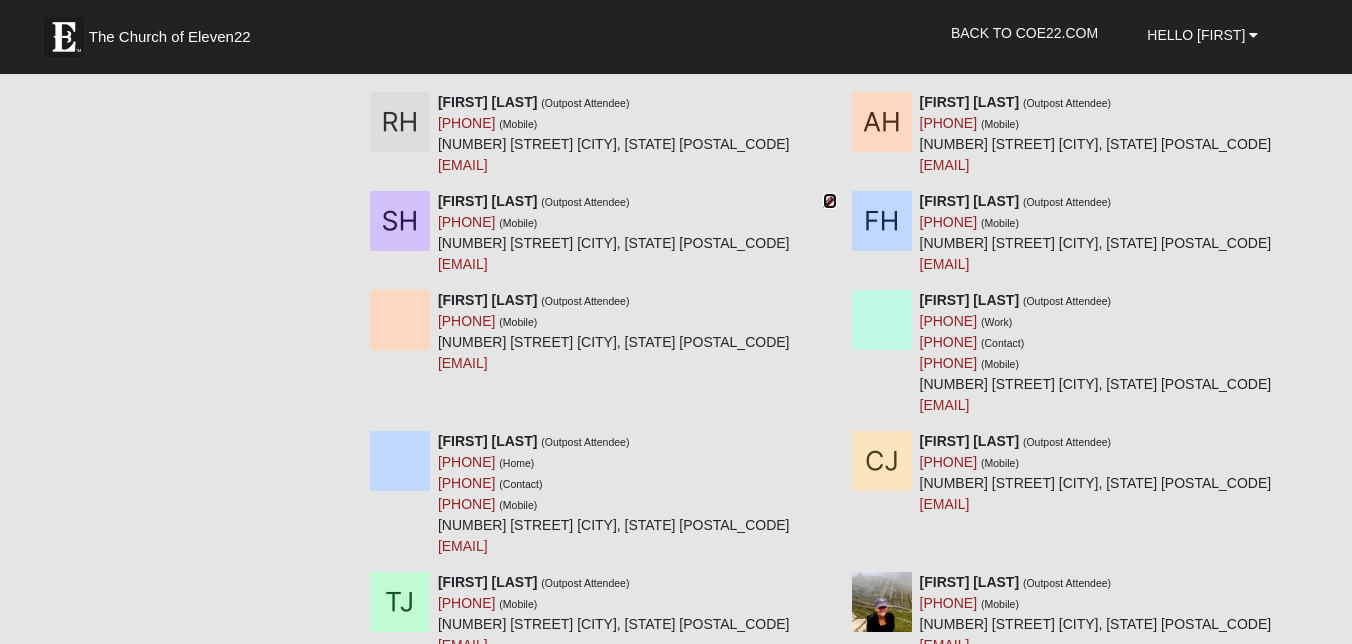 click at bounding box center (830, 201) 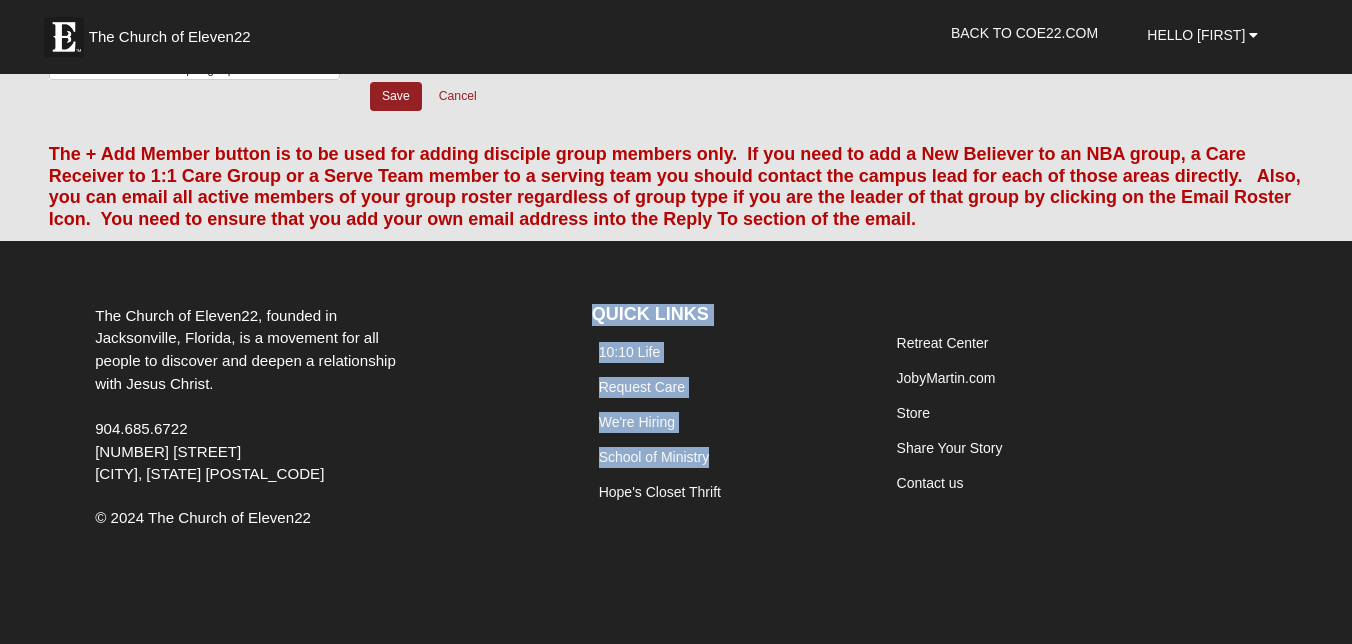 scroll, scrollTop: 0, scrollLeft: 0, axis: both 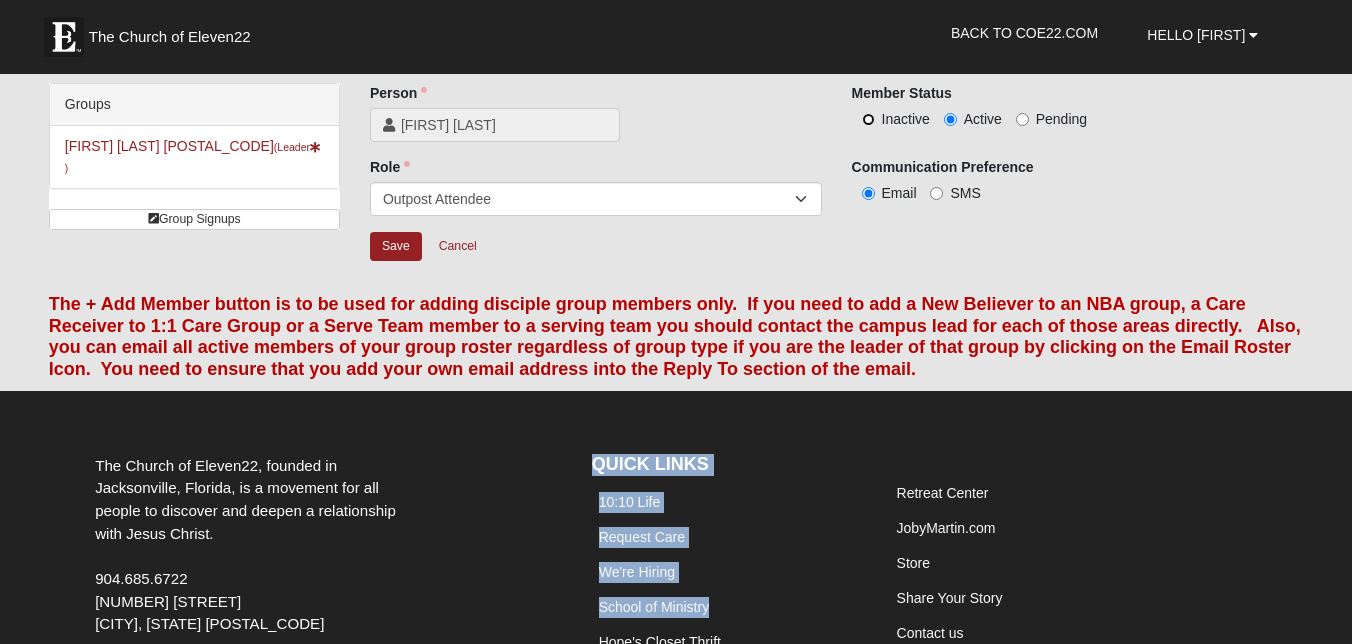 click on "Inactive" at bounding box center [868, 119] 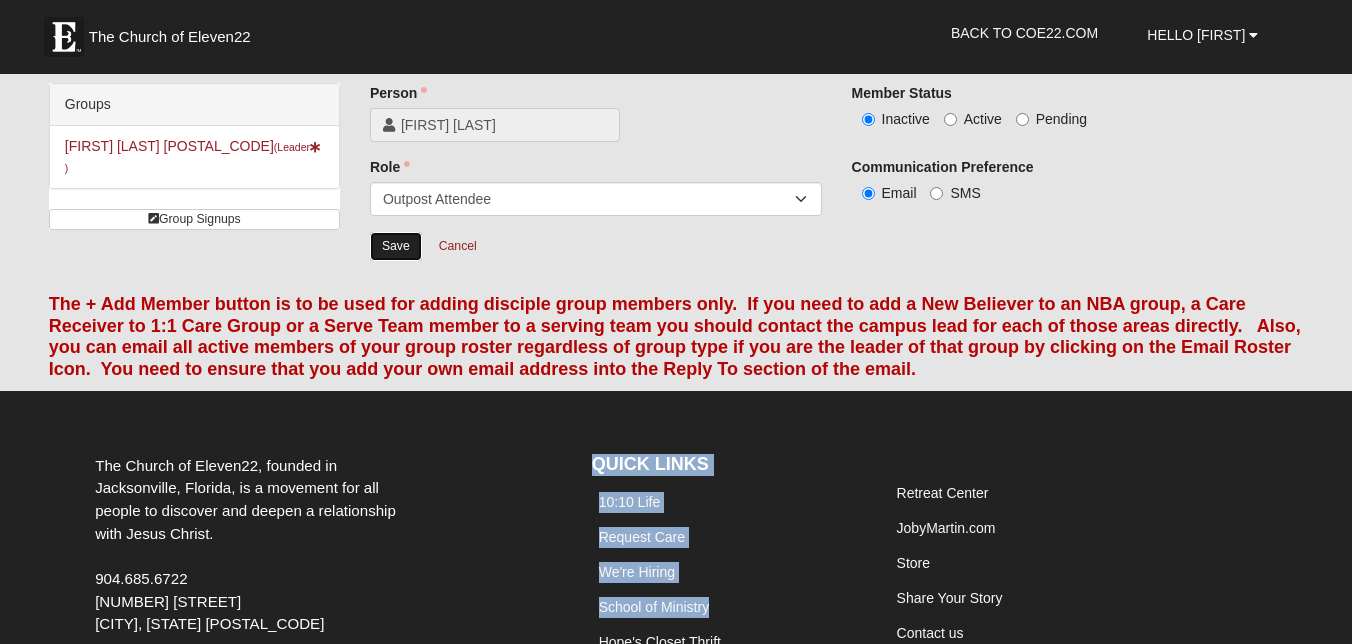 click on "Save" at bounding box center (396, 246) 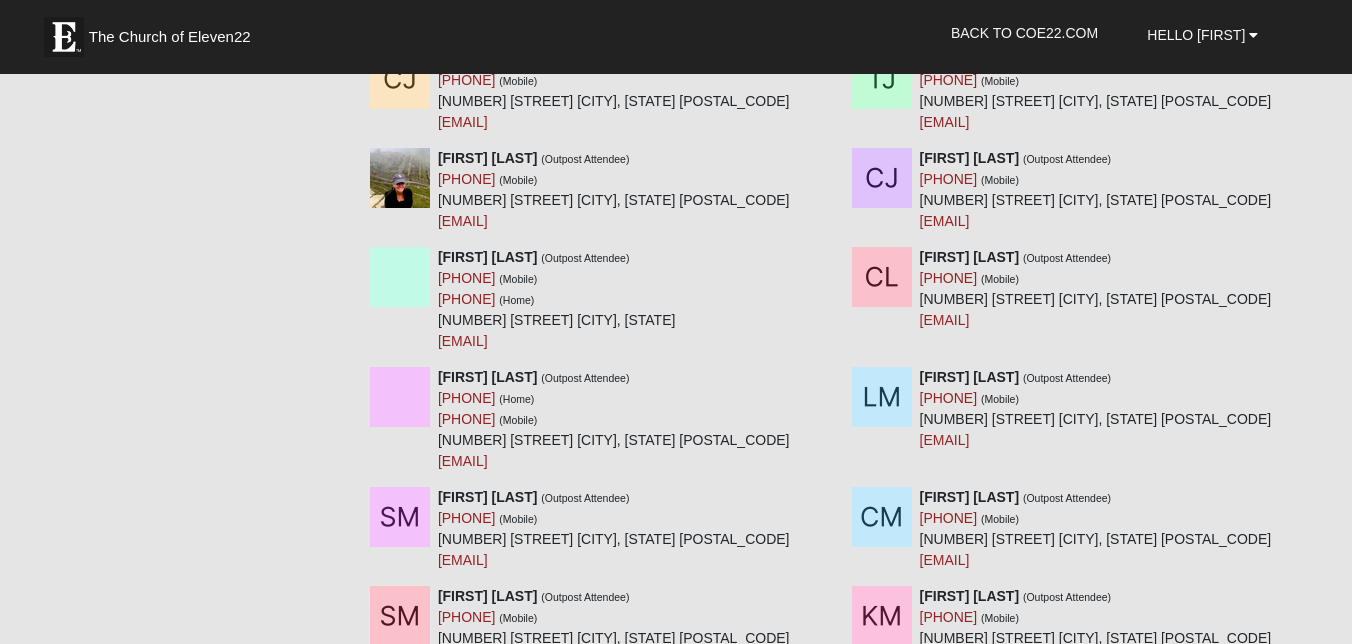 scroll, scrollTop: 1147, scrollLeft: 0, axis: vertical 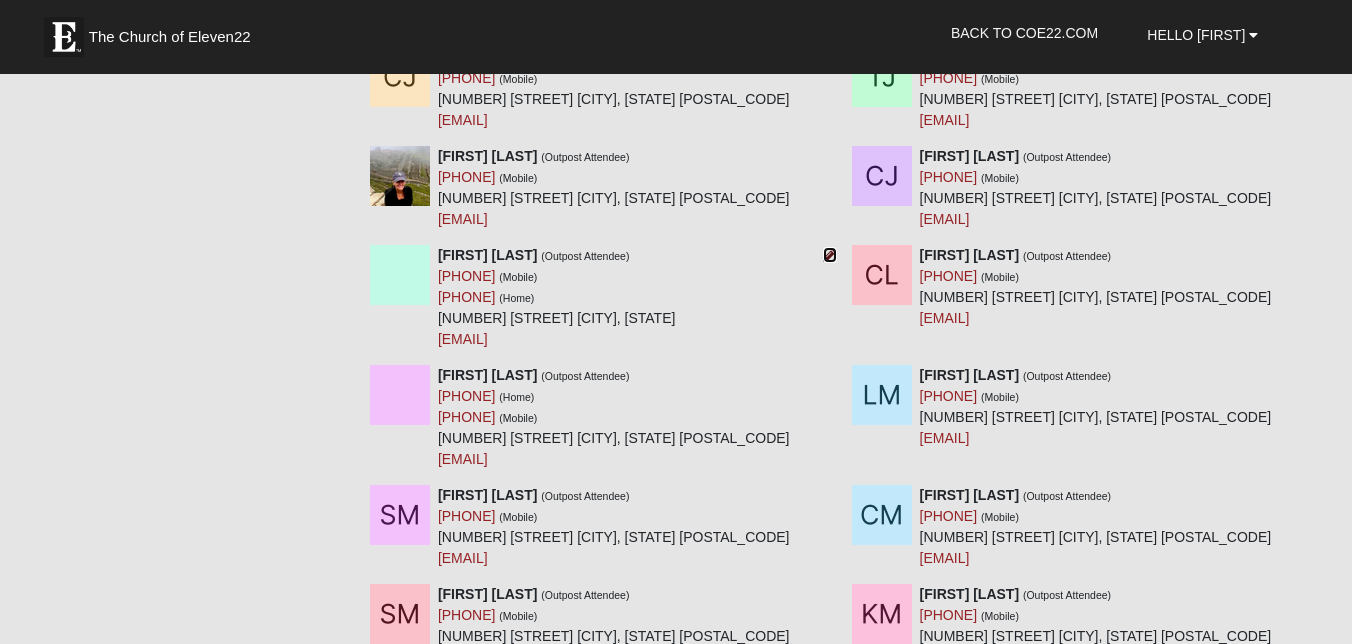 click at bounding box center (830, 255) 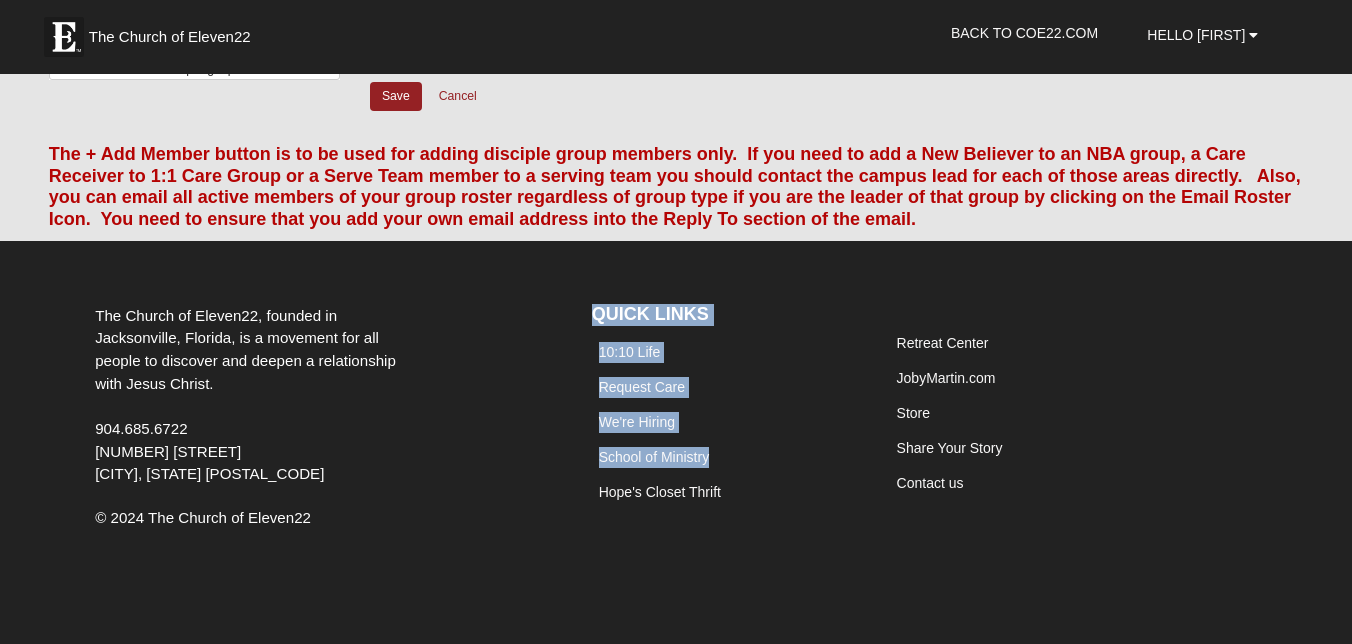 scroll, scrollTop: 0, scrollLeft: 0, axis: both 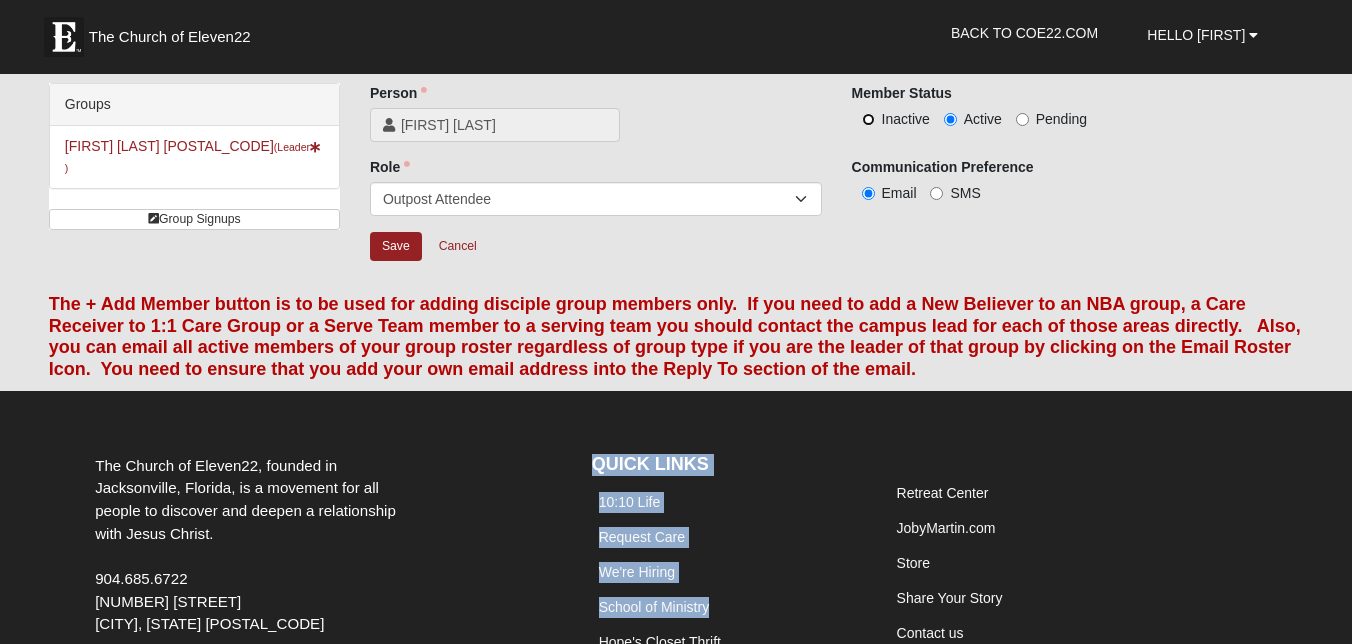 click on "Inactive" at bounding box center [868, 119] 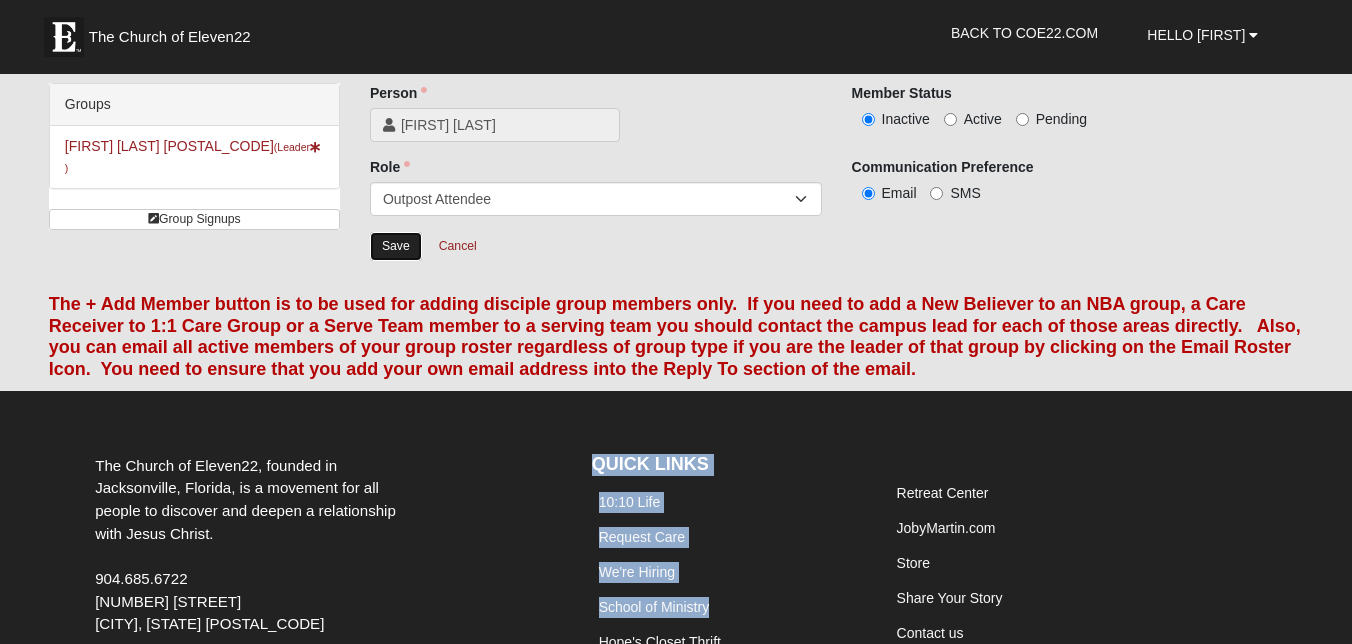 click on "Save" at bounding box center [396, 246] 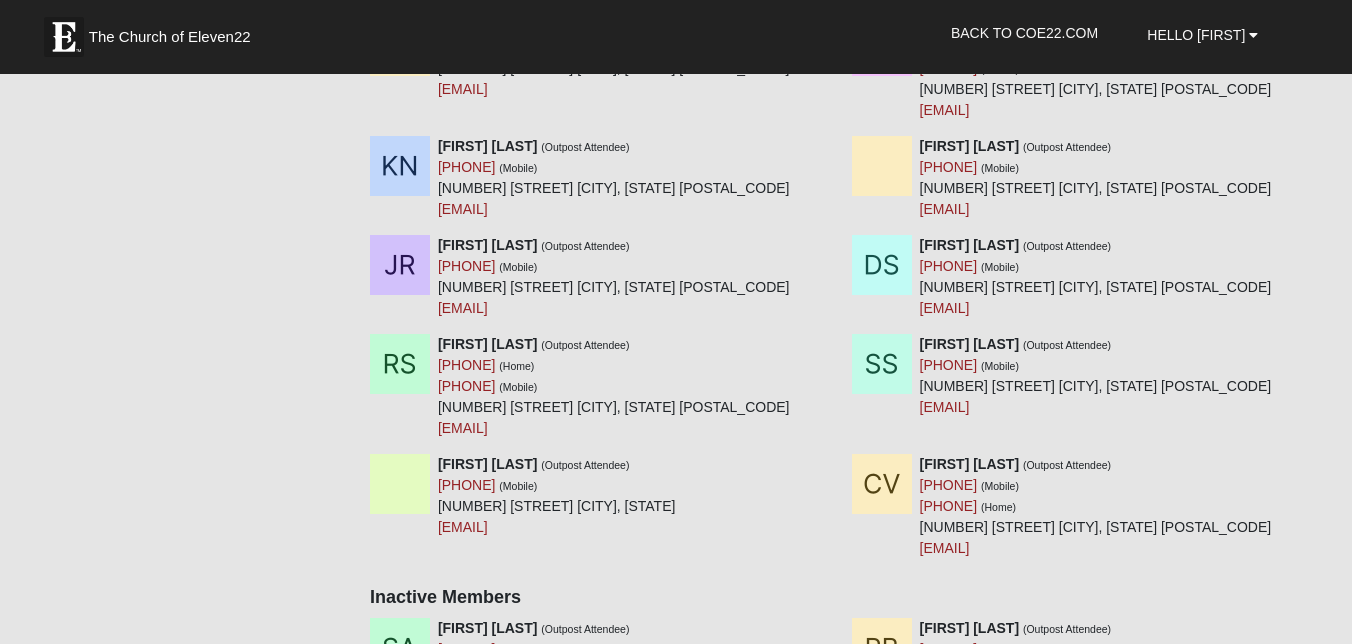 scroll, scrollTop: 2209, scrollLeft: 0, axis: vertical 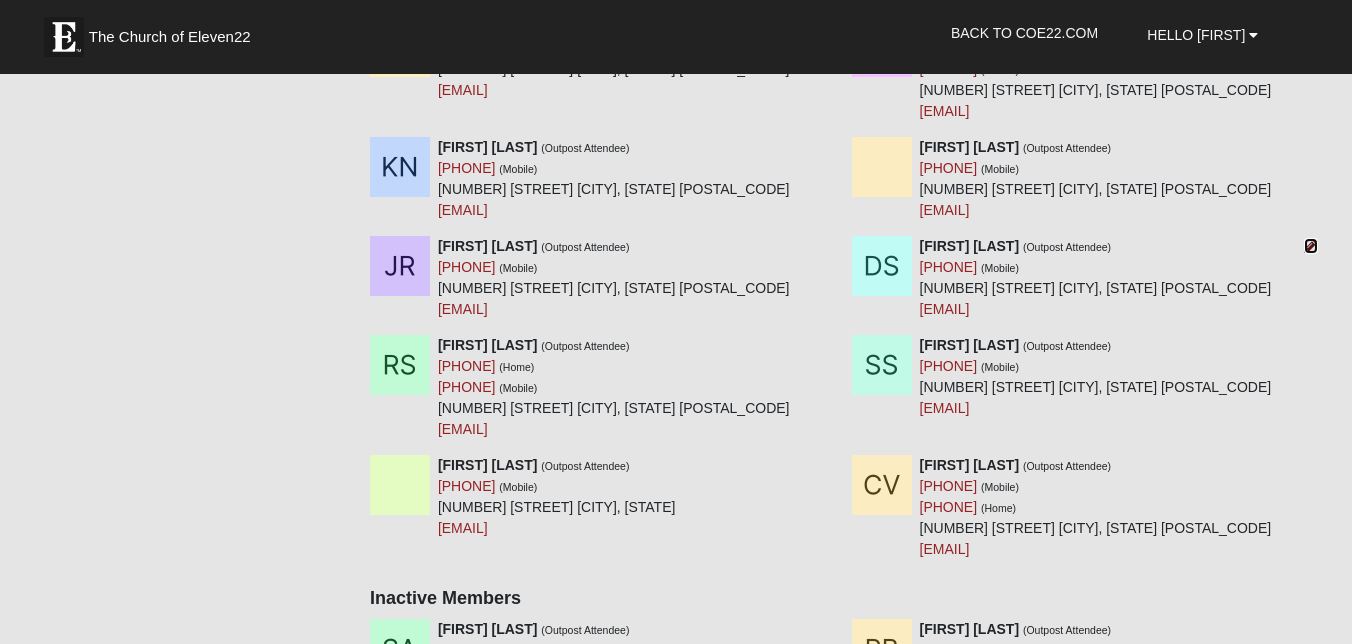 click at bounding box center (1311, 246) 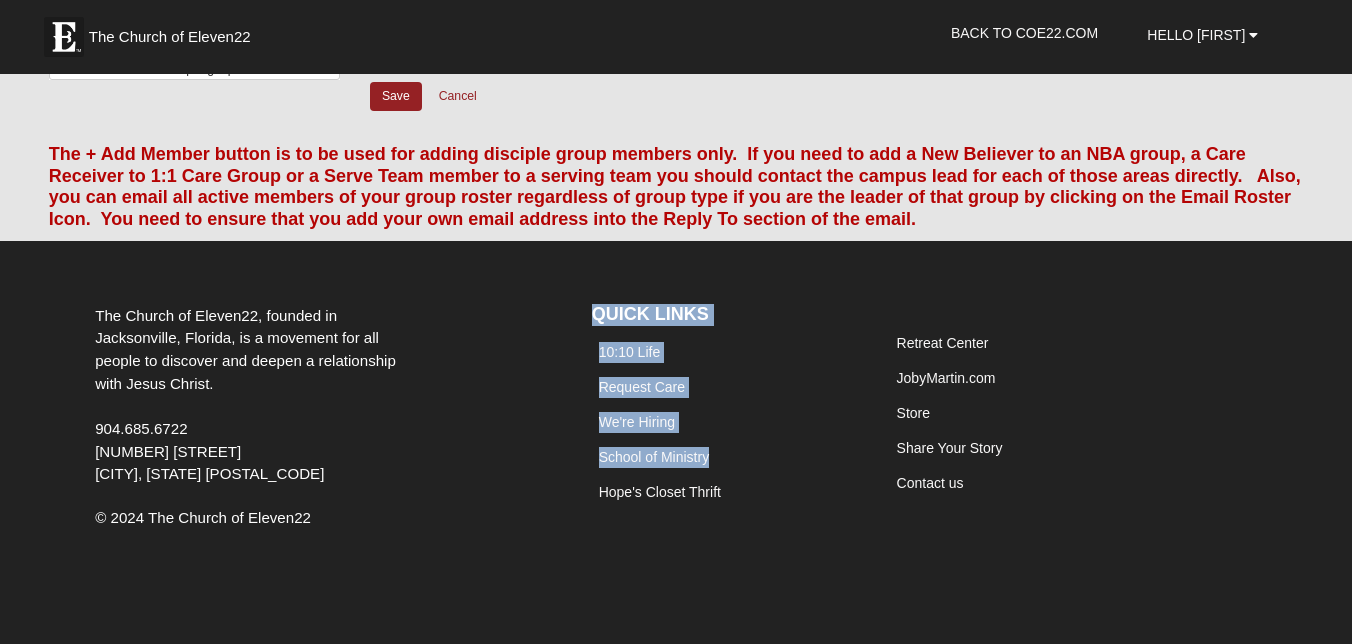 scroll, scrollTop: 0, scrollLeft: 0, axis: both 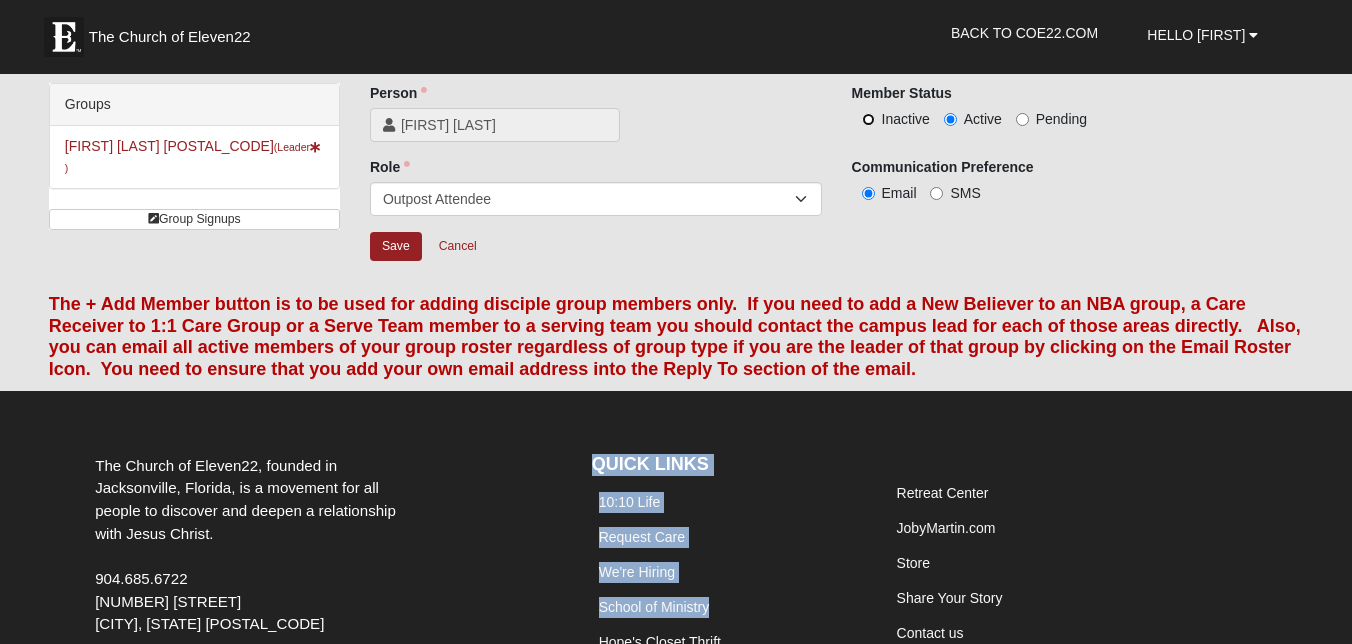 click on "Inactive" at bounding box center (868, 119) 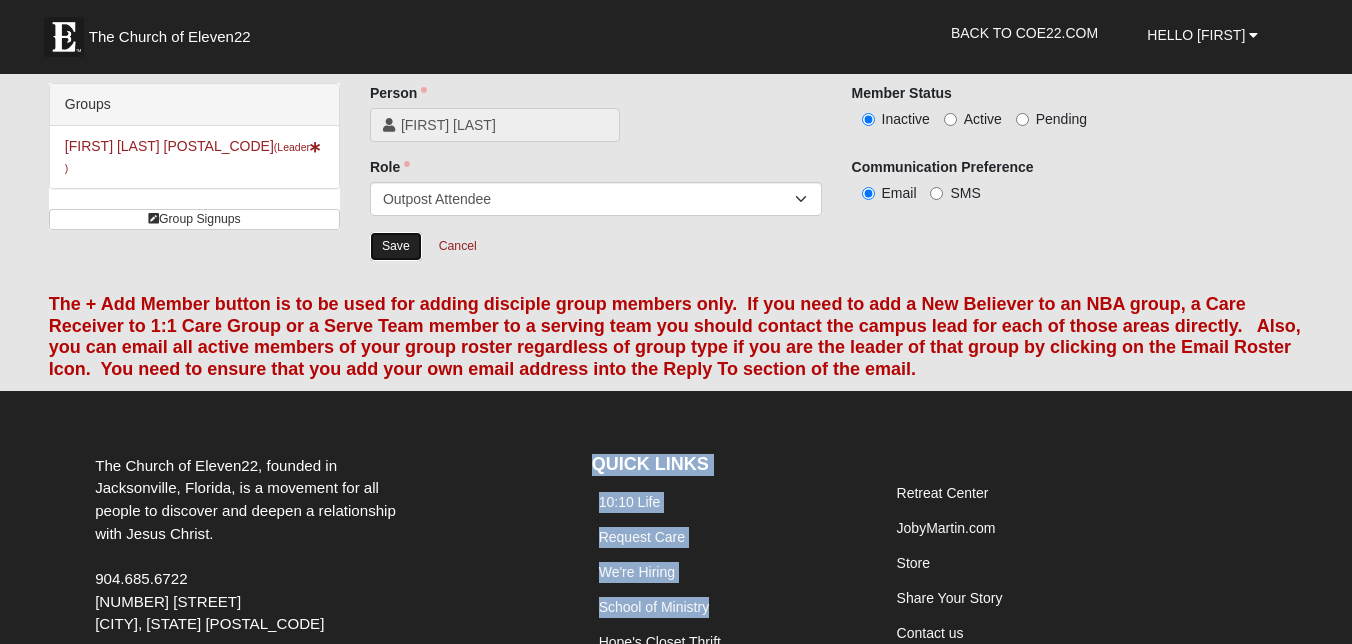 click on "Save" at bounding box center [396, 246] 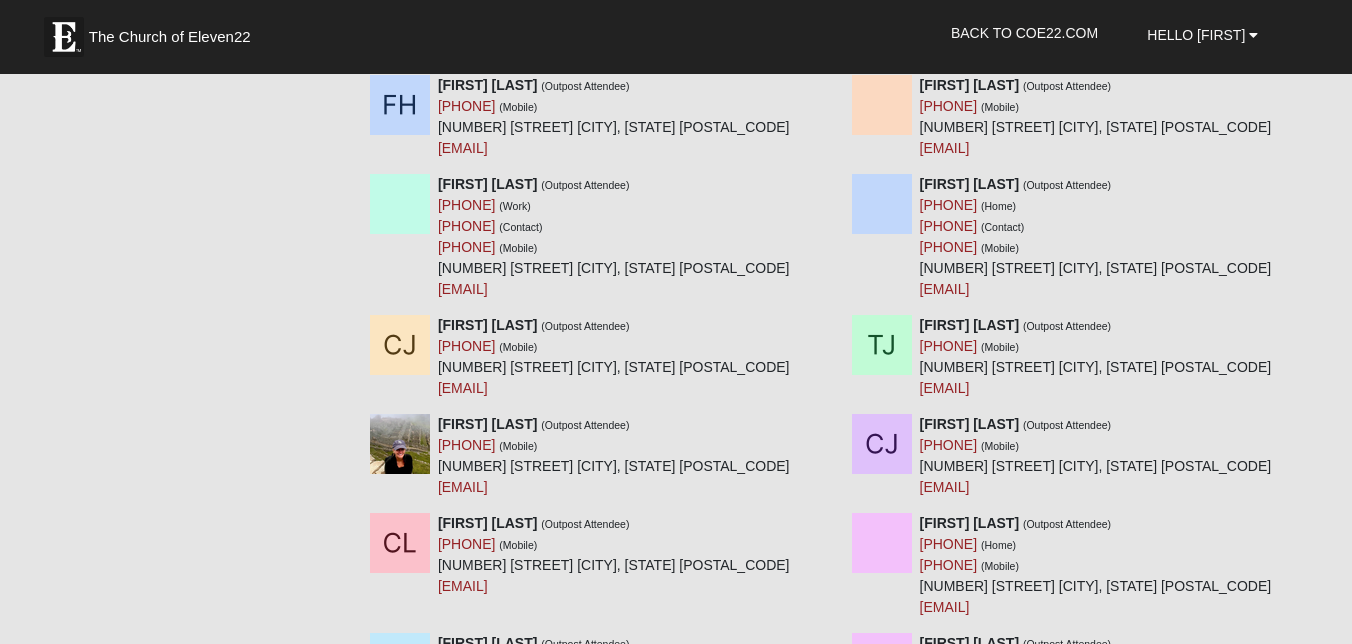 scroll, scrollTop: 869, scrollLeft: 0, axis: vertical 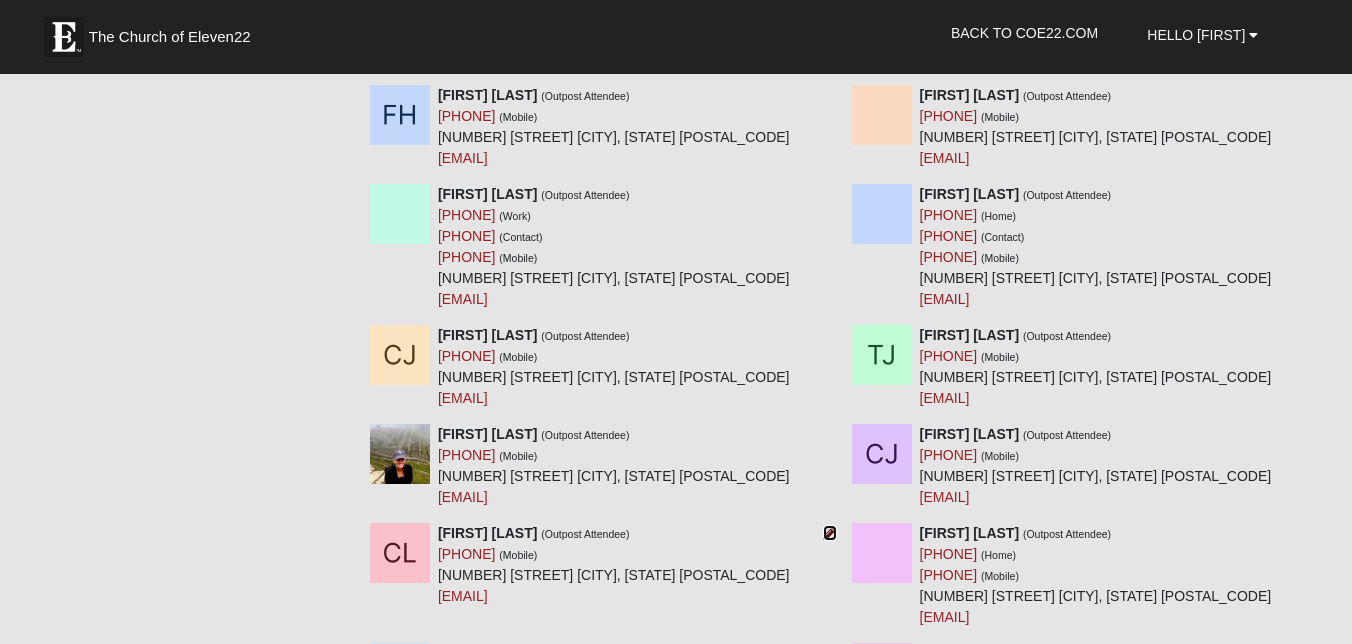 click at bounding box center (830, 533) 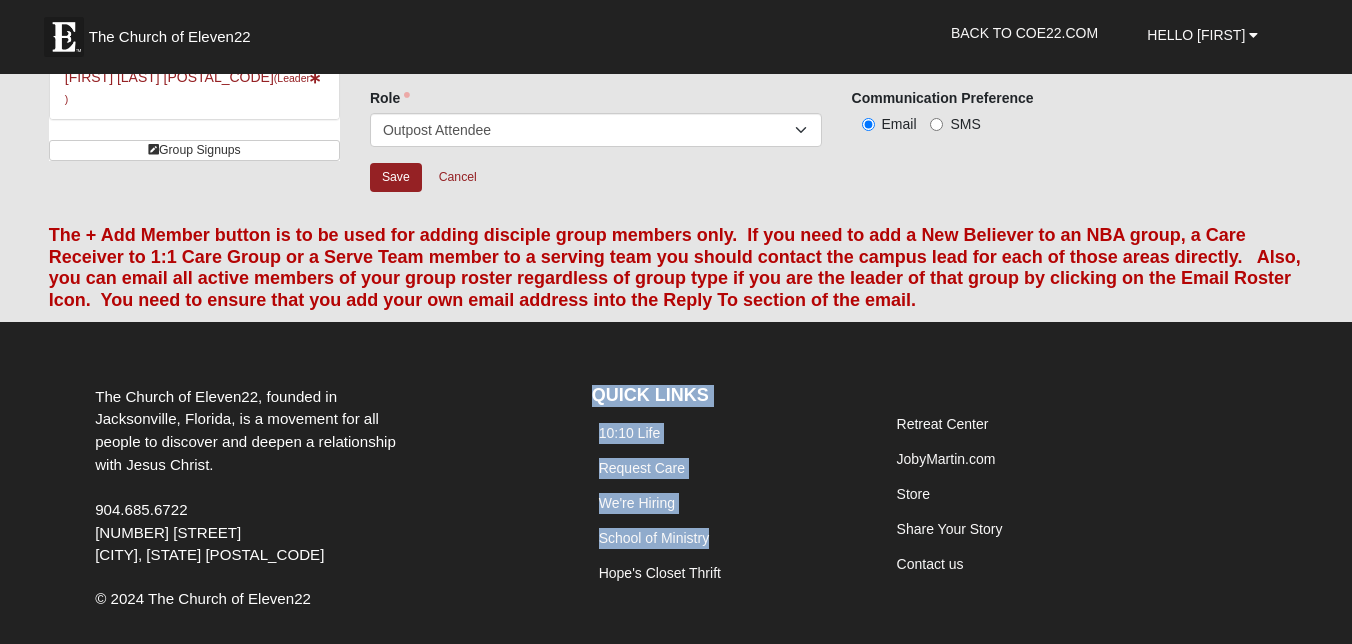 scroll, scrollTop: 0, scrollLeft: 0, axis: both 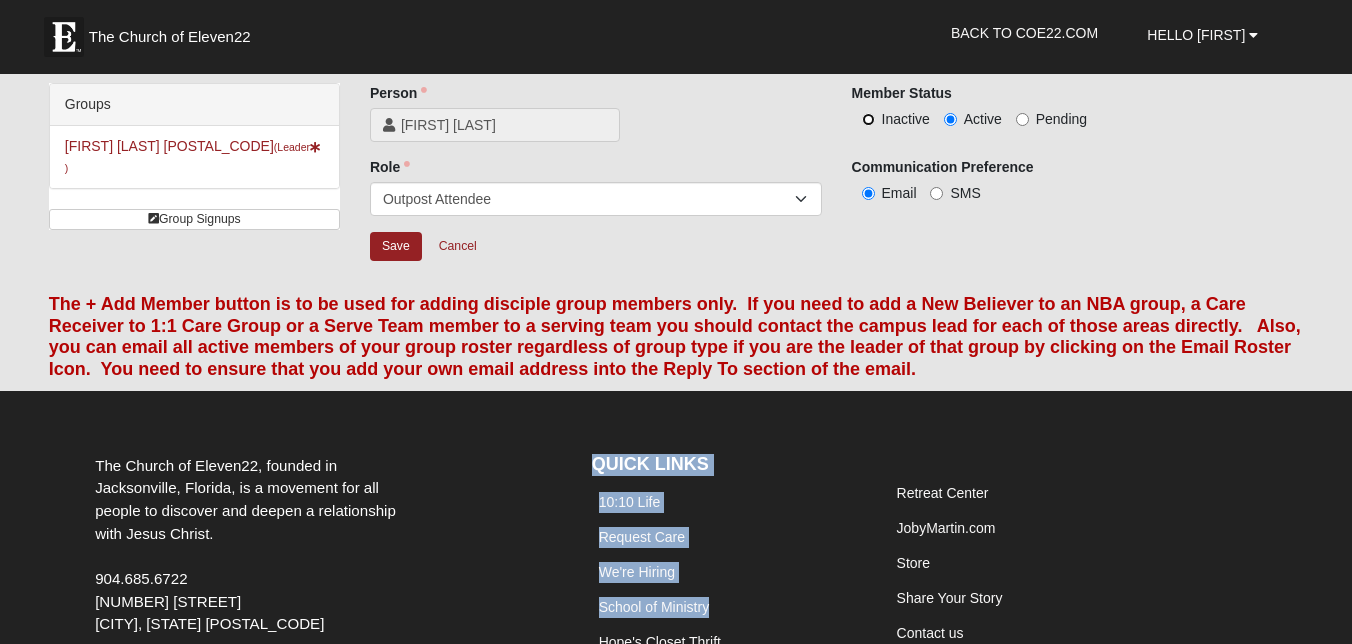 click on "Inactive" at bounding box center (868, 119) 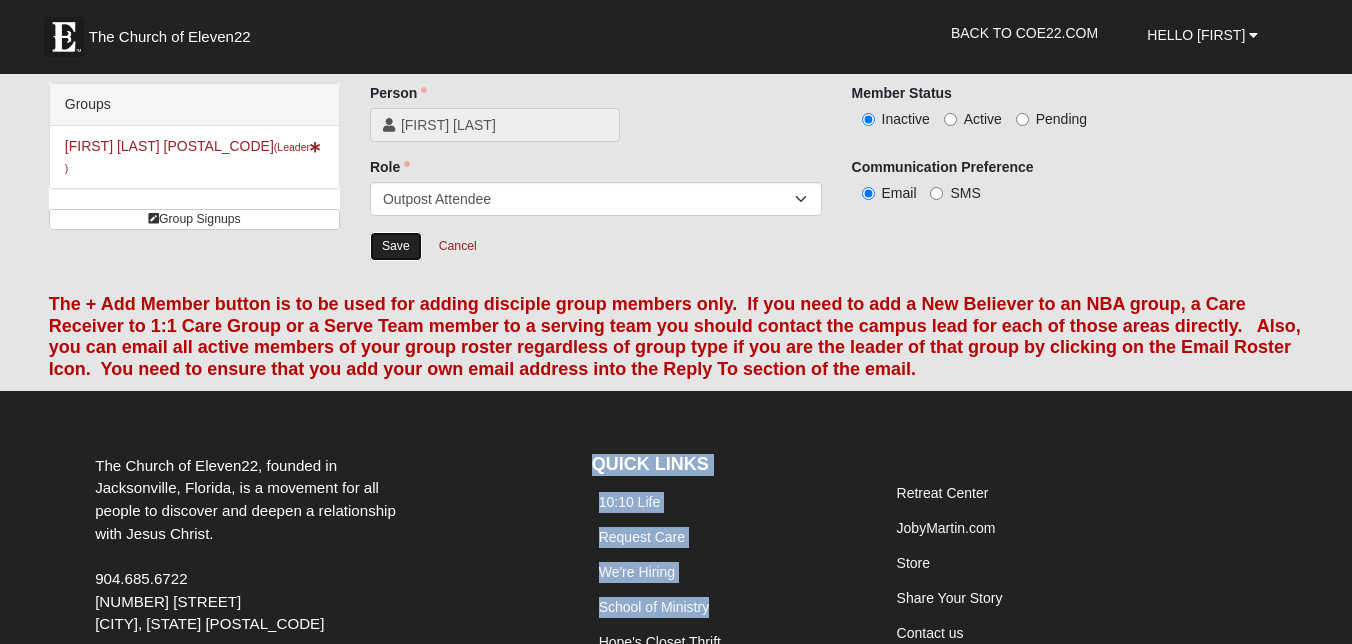 click on "Save" at bounding box center (396, 246) 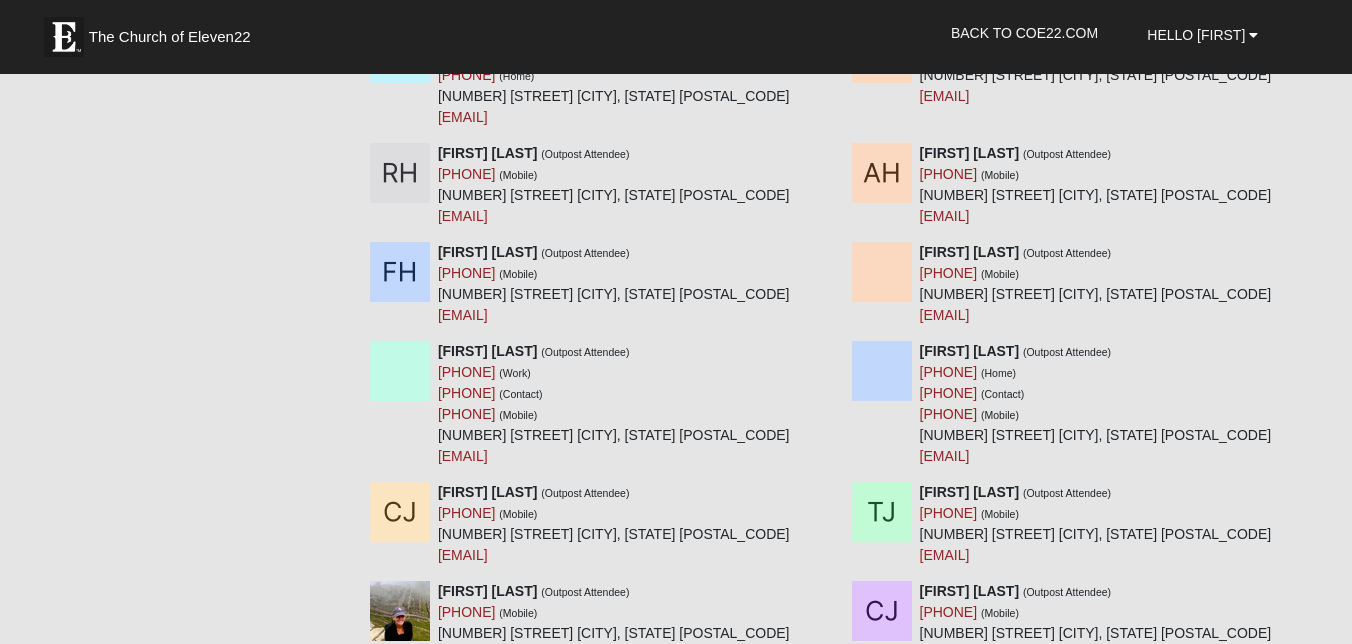 scroll, scrollTop: 0, scrollLeft: 0, axis: both 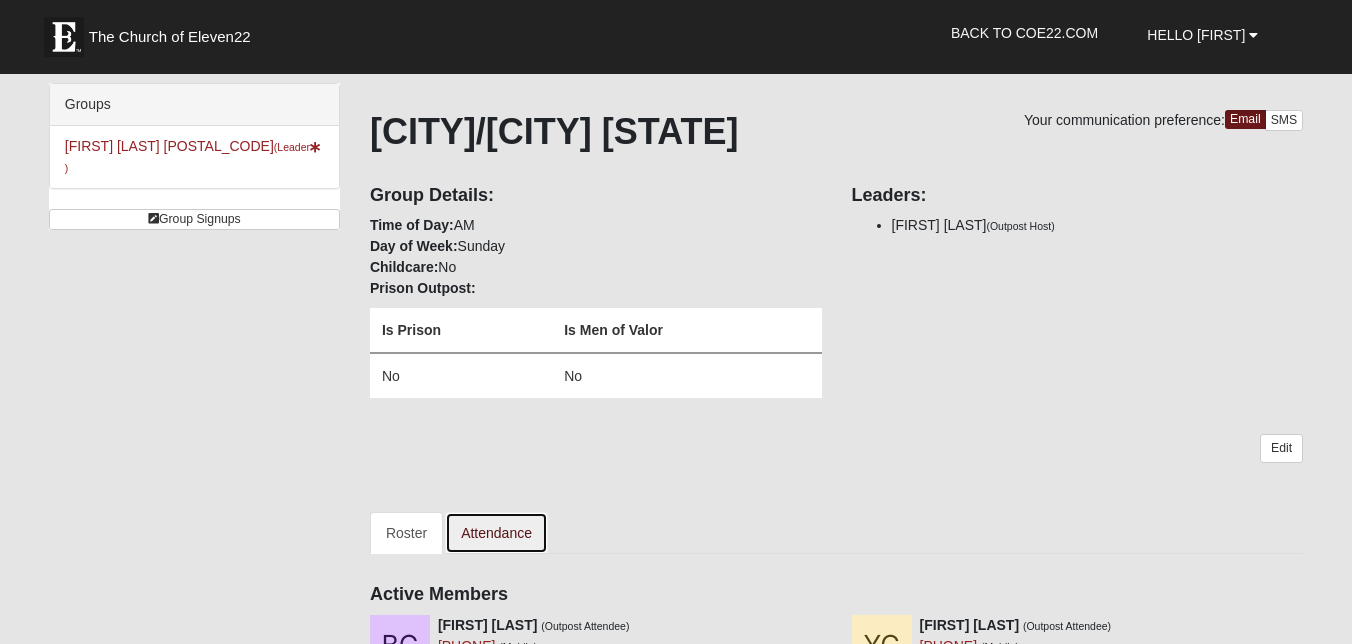 click on "Attendance" at bounding box center [496, 533] 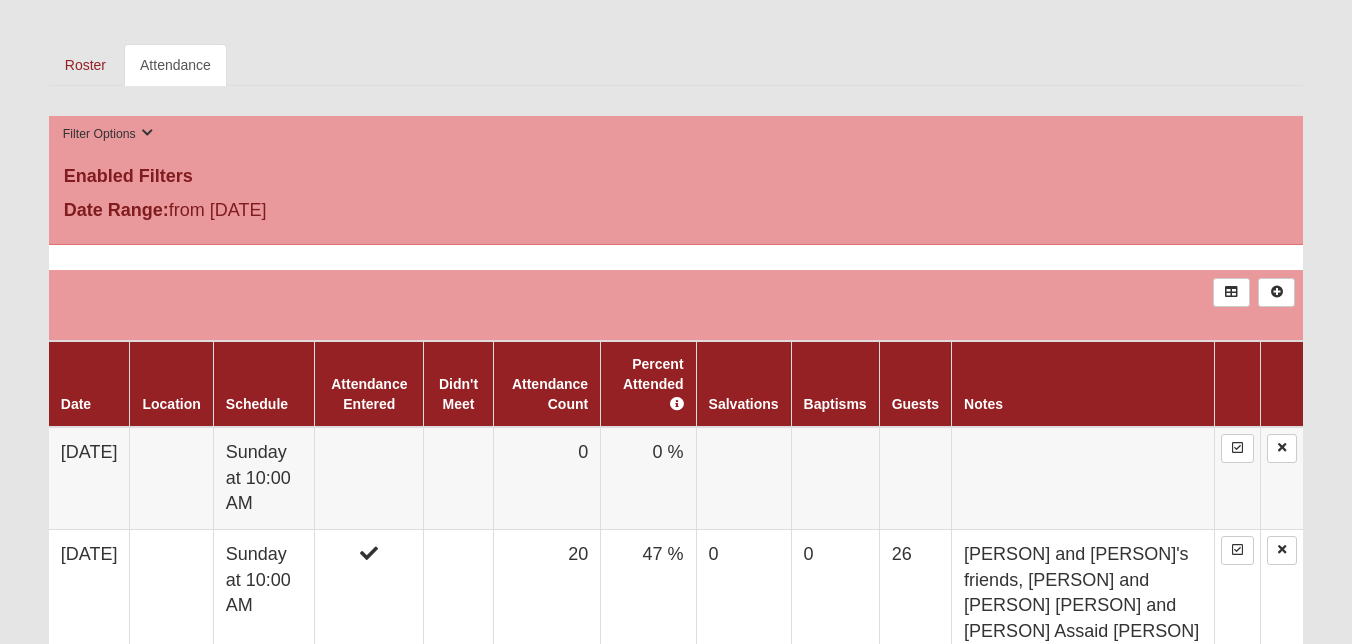 scroll, scrollTop: 563, scrollLeft: 0, axis: vertical 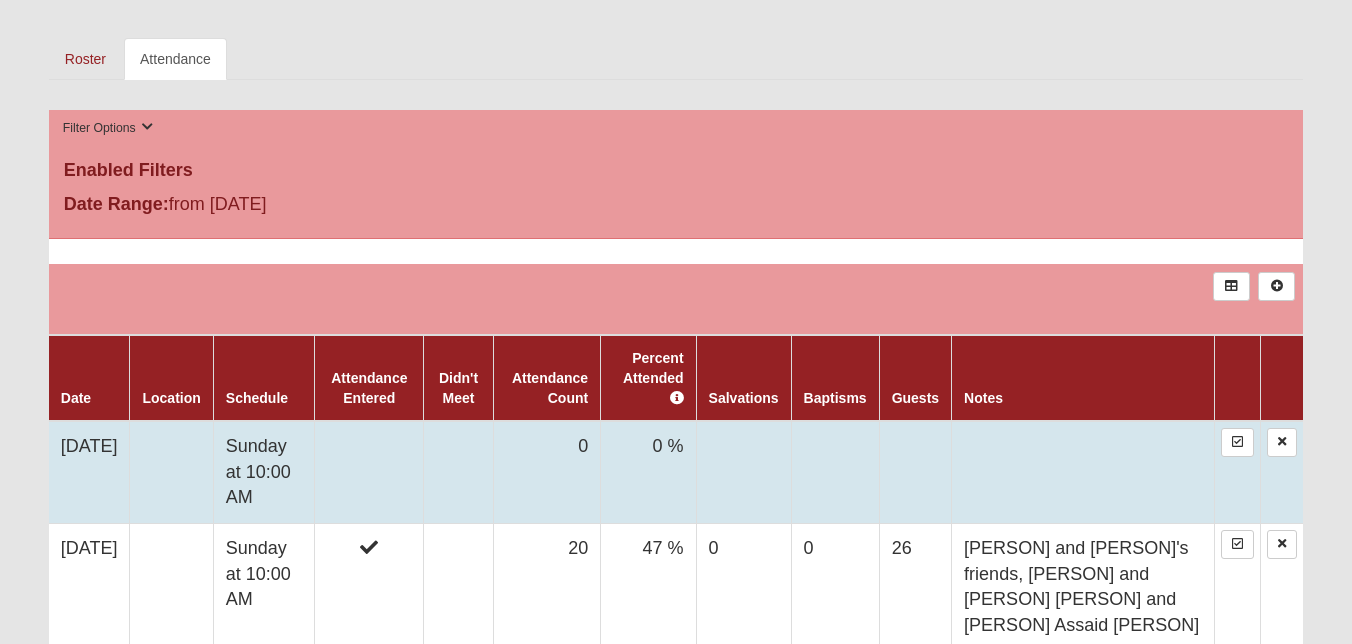 click at bounding box center (369, 472) 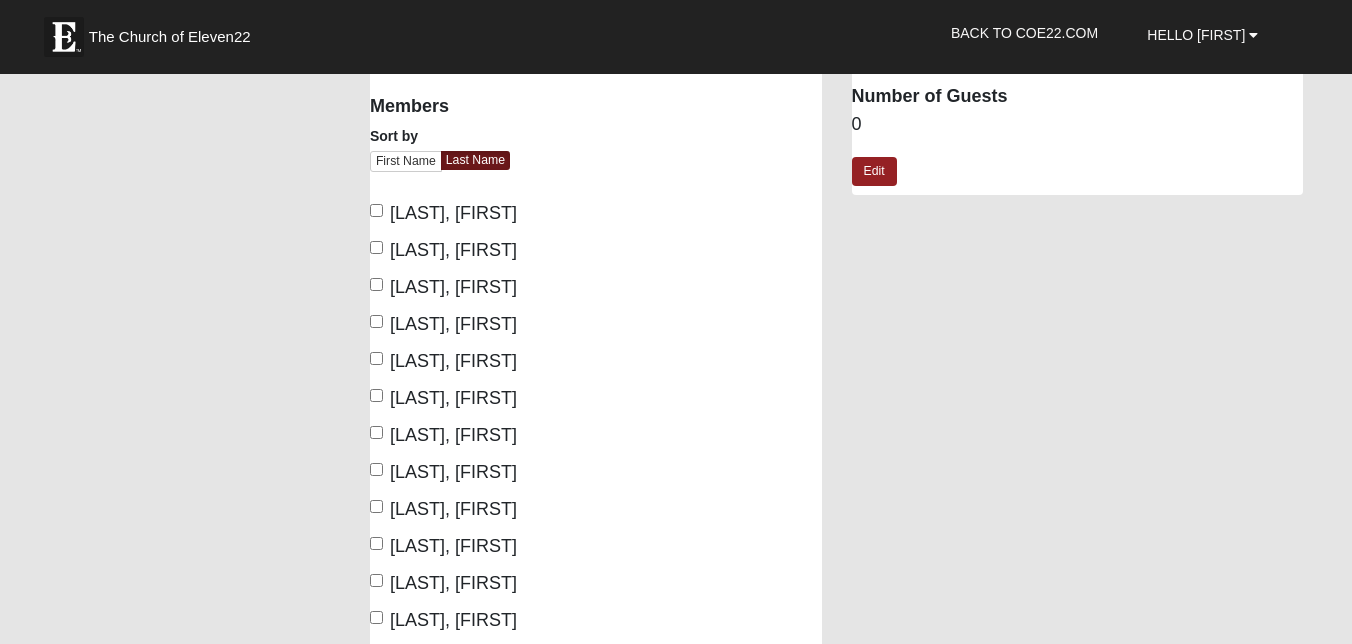 scroll, scrollTop: 140, scrollLeft: 0, axis: vertical 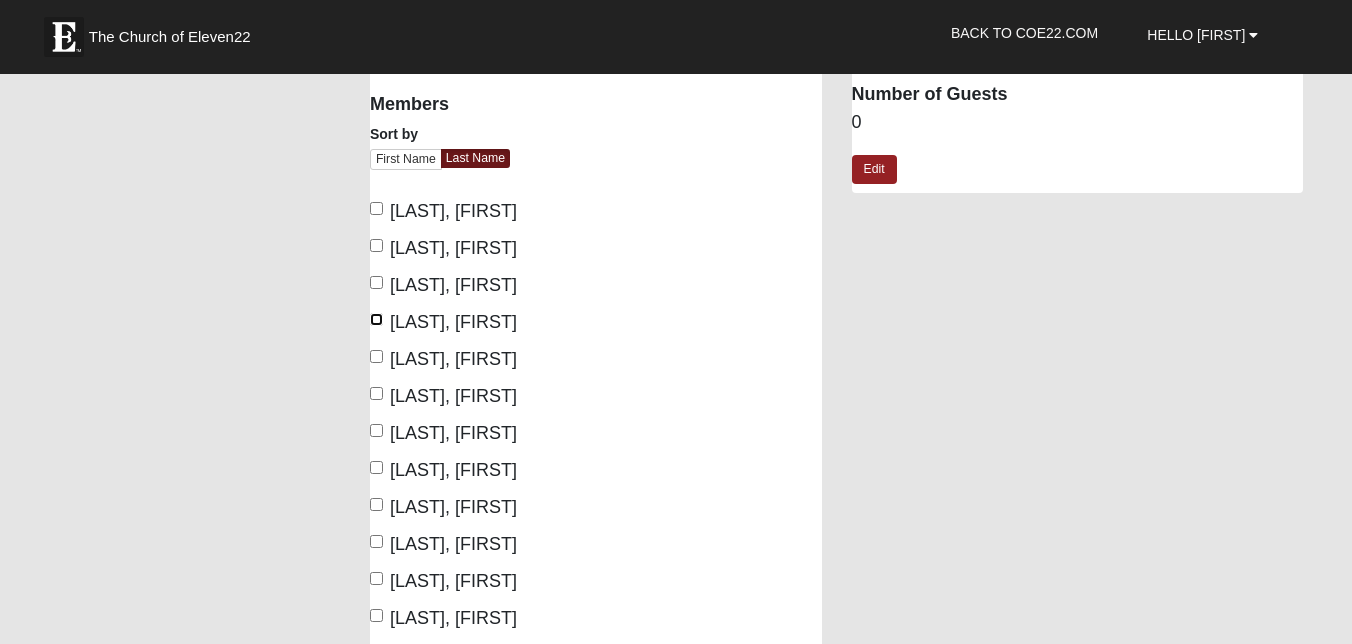 click on "Harvey, Gay" at bounding box center (376, 319) 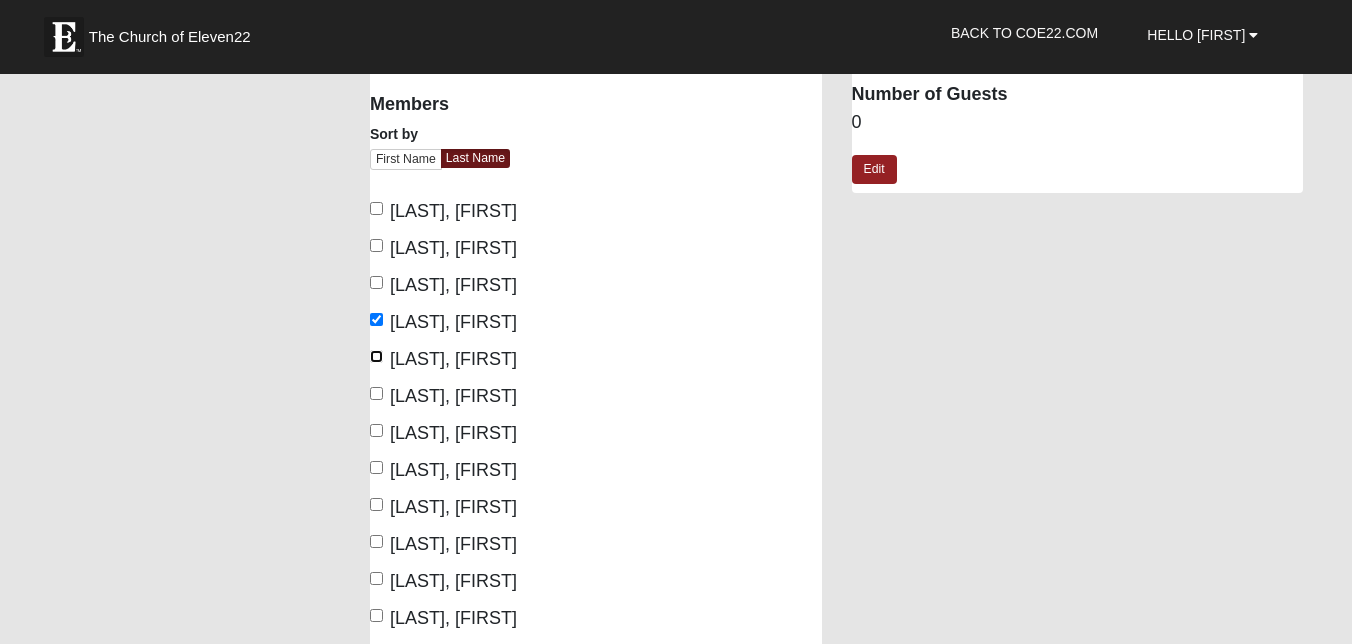click on "[LAST], [FIRST]" at bounding box center (376, 356) 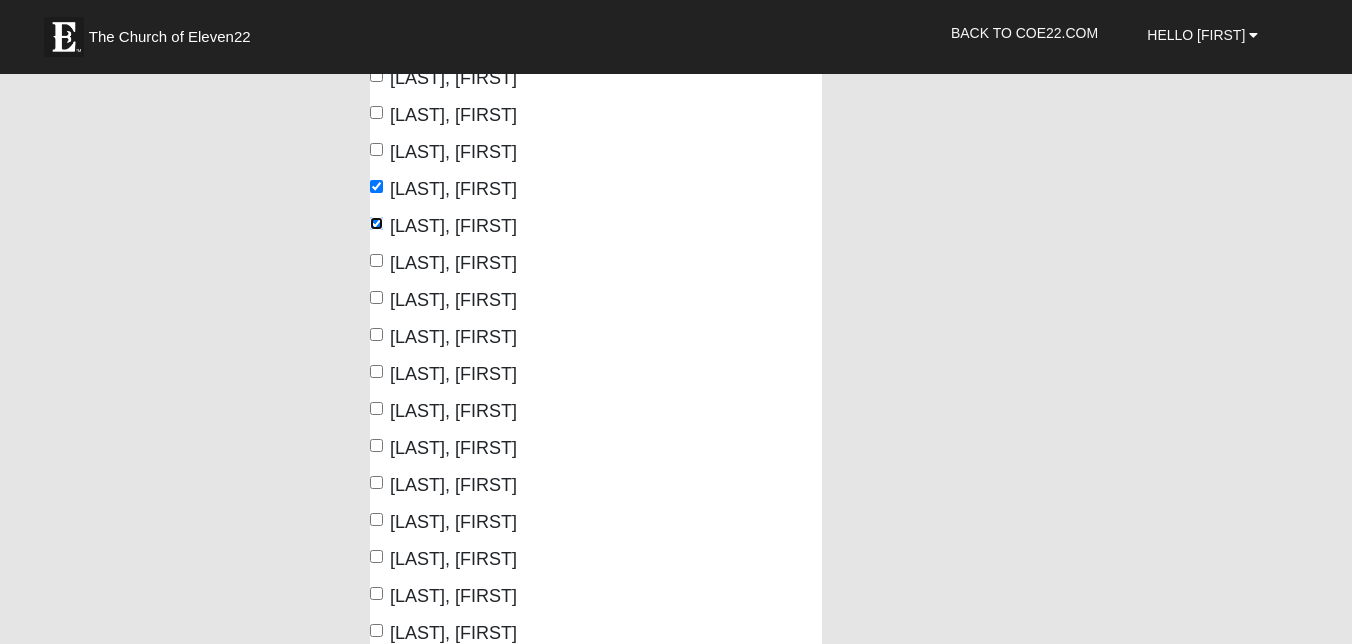 scroll, scrollTop: 275, scrollLeft: 0, axis: vertical 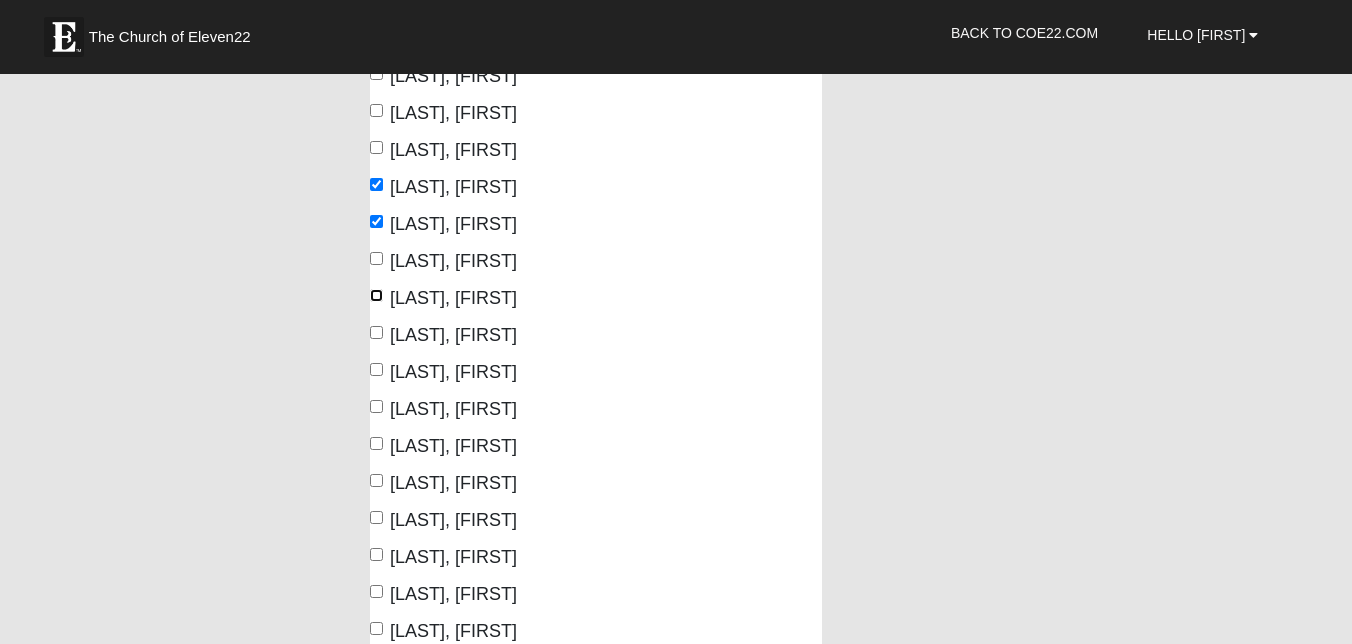 click on "[LAST], [FIRST]" at bounding box center [376, 295] 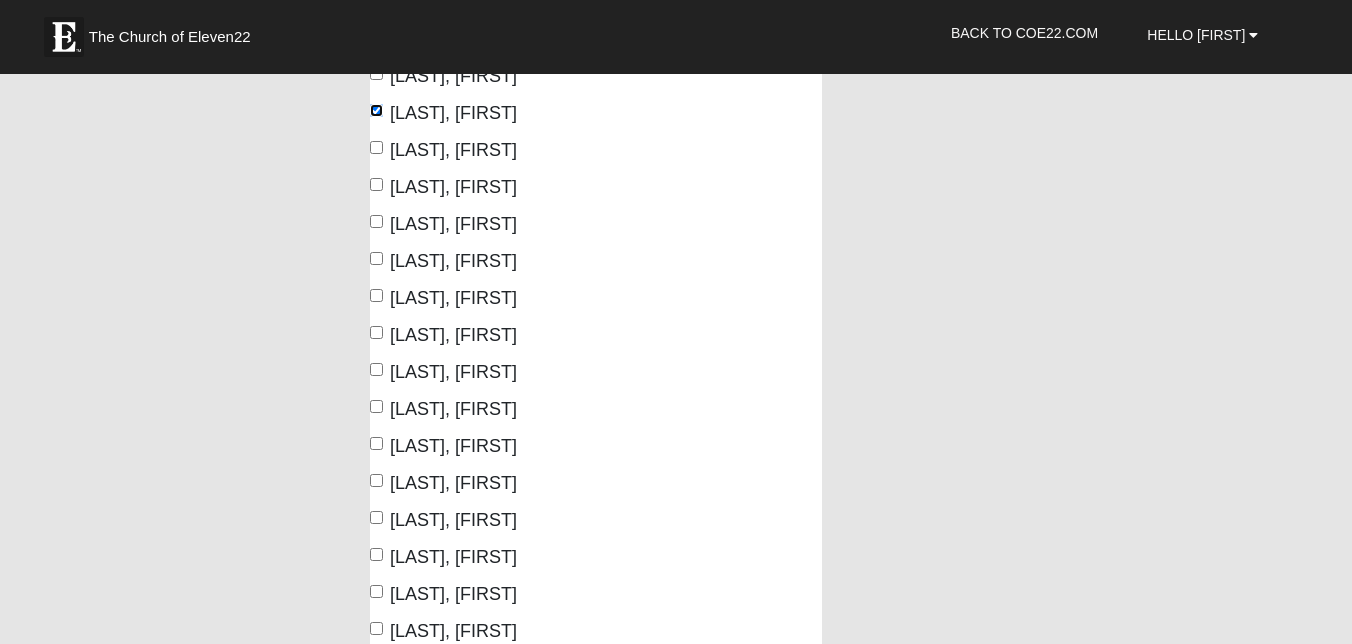 scroll, scrollTop: 462, scrollLeft: 0, axis: vertical 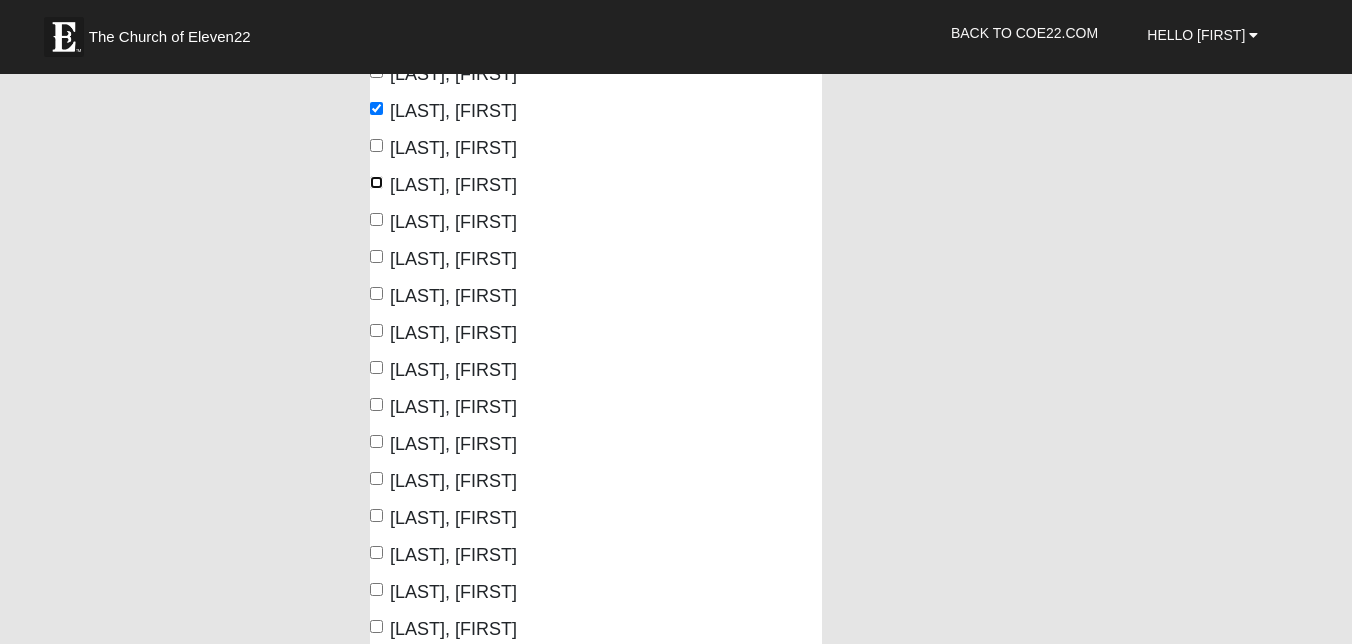 click on "[LAST], [FIRST]" at bounding box center (376, 182) 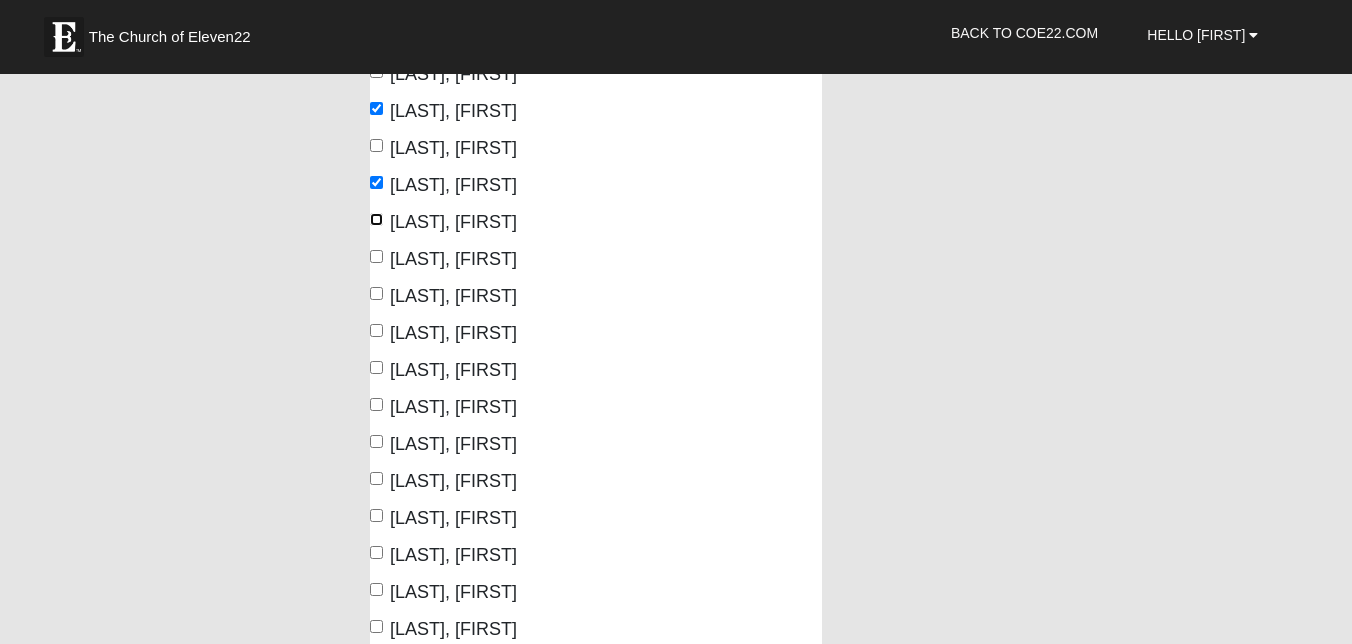 click on "[LAST], [FIRST]" at bounding box center (376, 219) 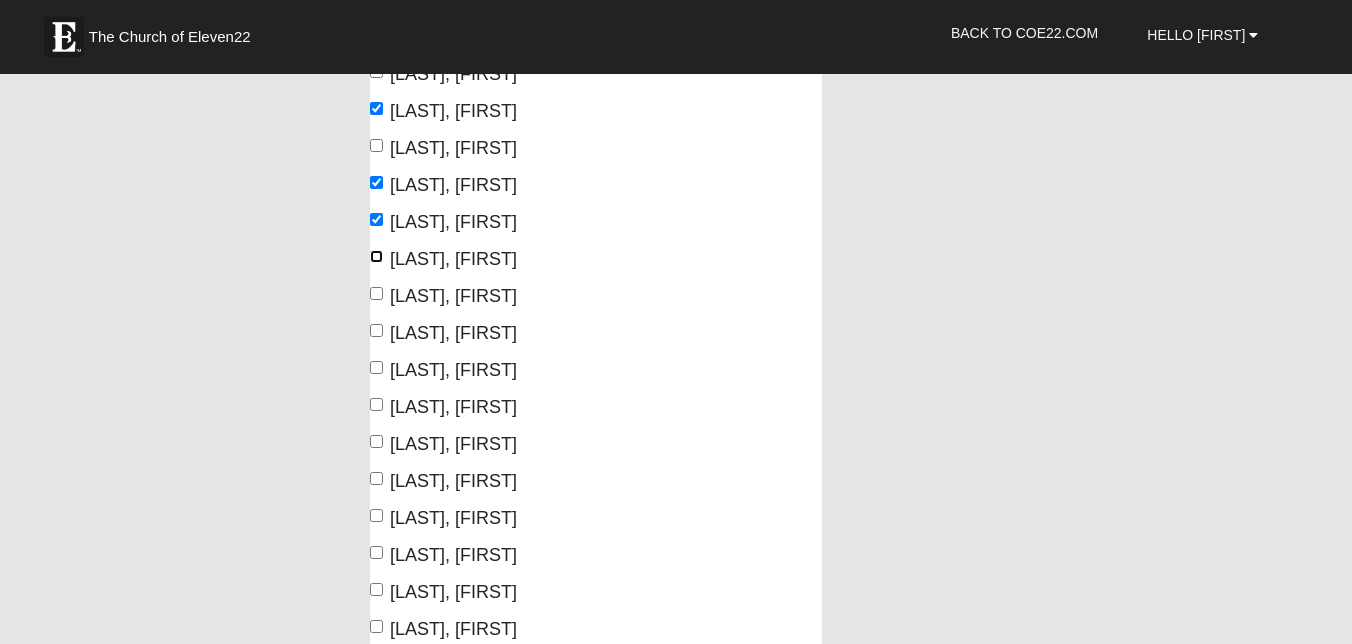 click on "[LAST], [FIRST]" at bounding box center [376, 256] 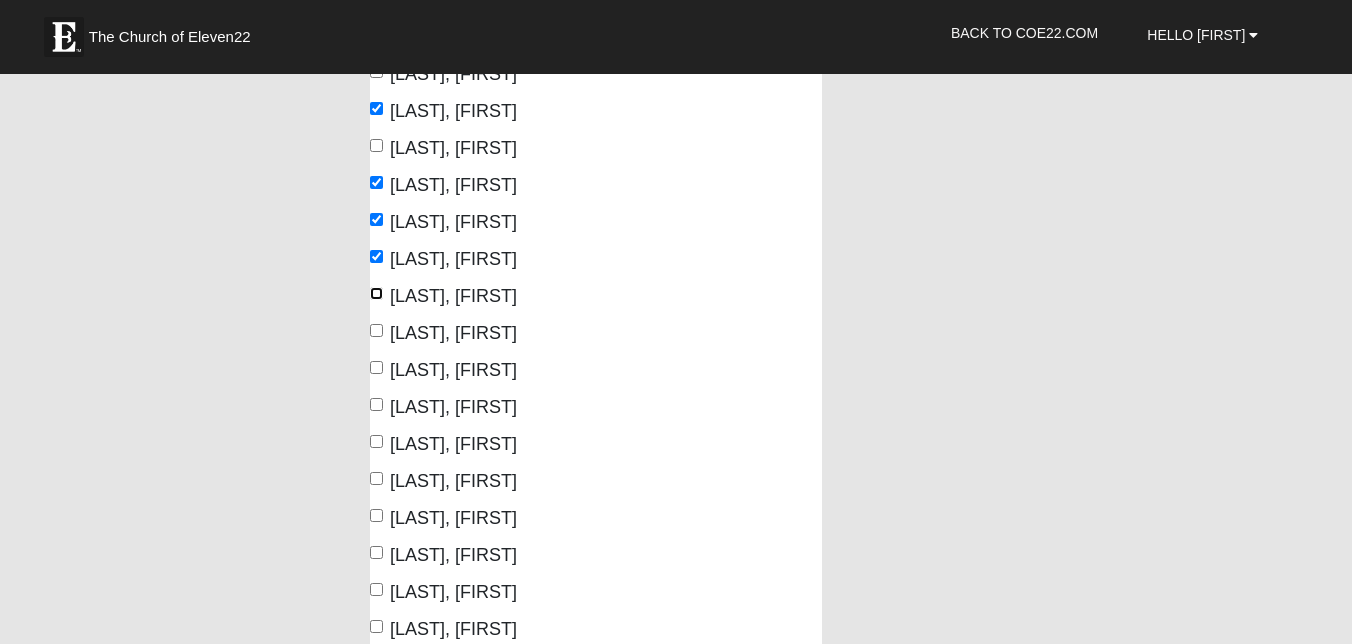 click on "[LAST], [FIRST]" at bounding box center (376, 293) 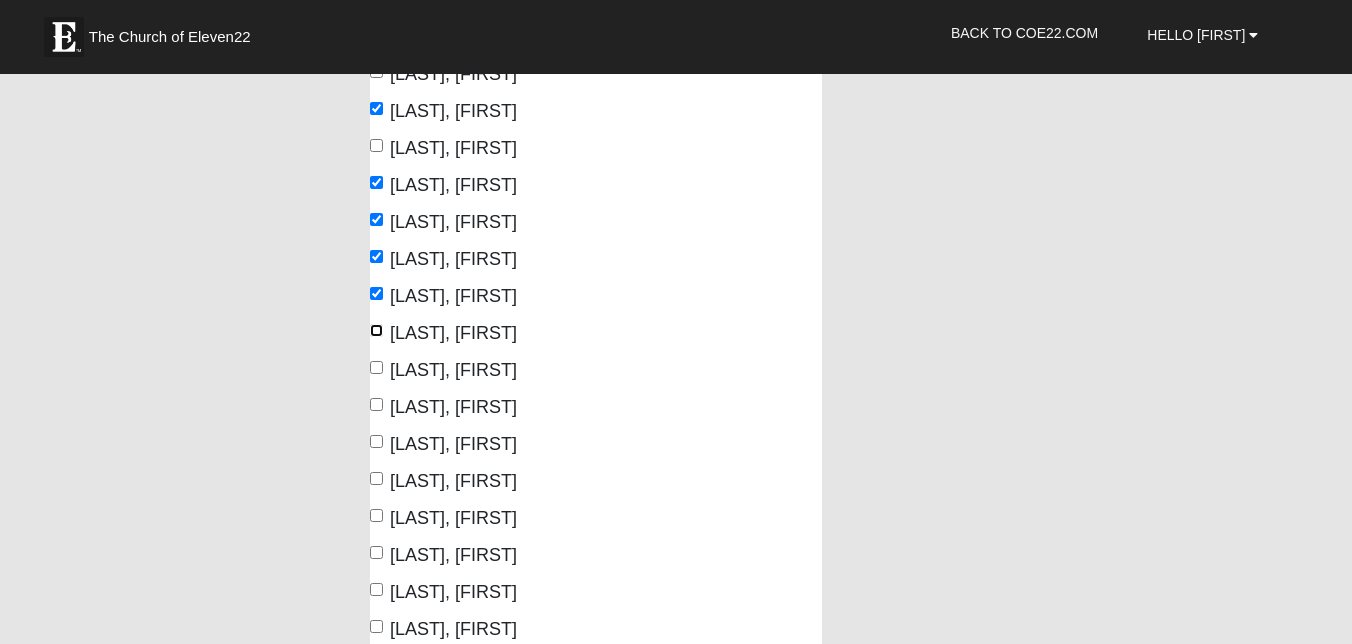 click on "[LAST], [FIRST]" at bounding box center (376, 330) 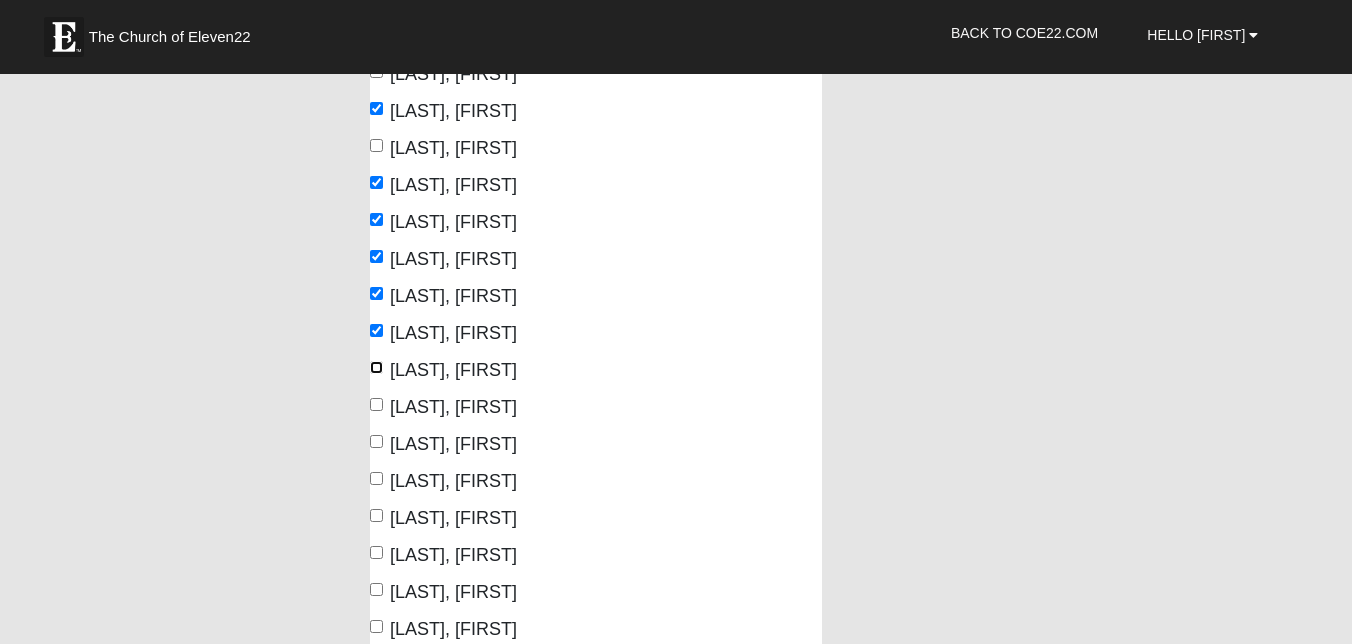 click on "[LAST], [FIRST]" at bounding box center [376, 367] 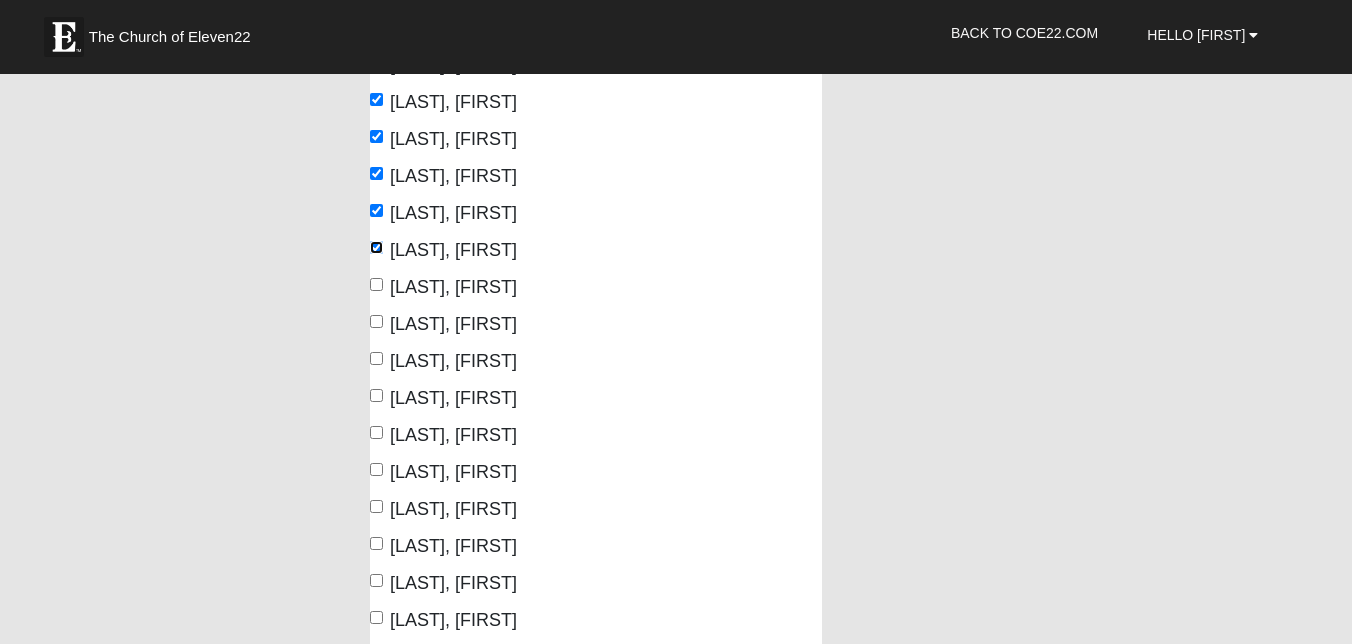 scroll, scrollTop: 606, scrollLeft: 0, axis: vertical 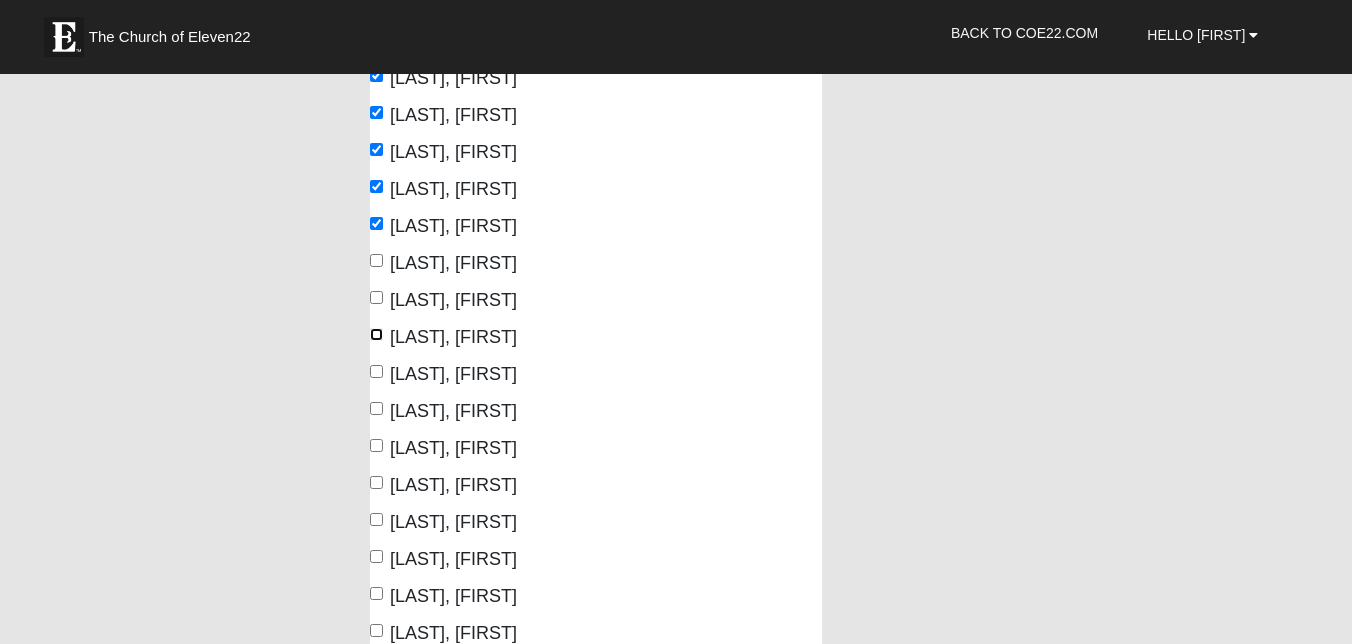 click on "[LAST], [FIRST]" at bounding box center (376, 334) 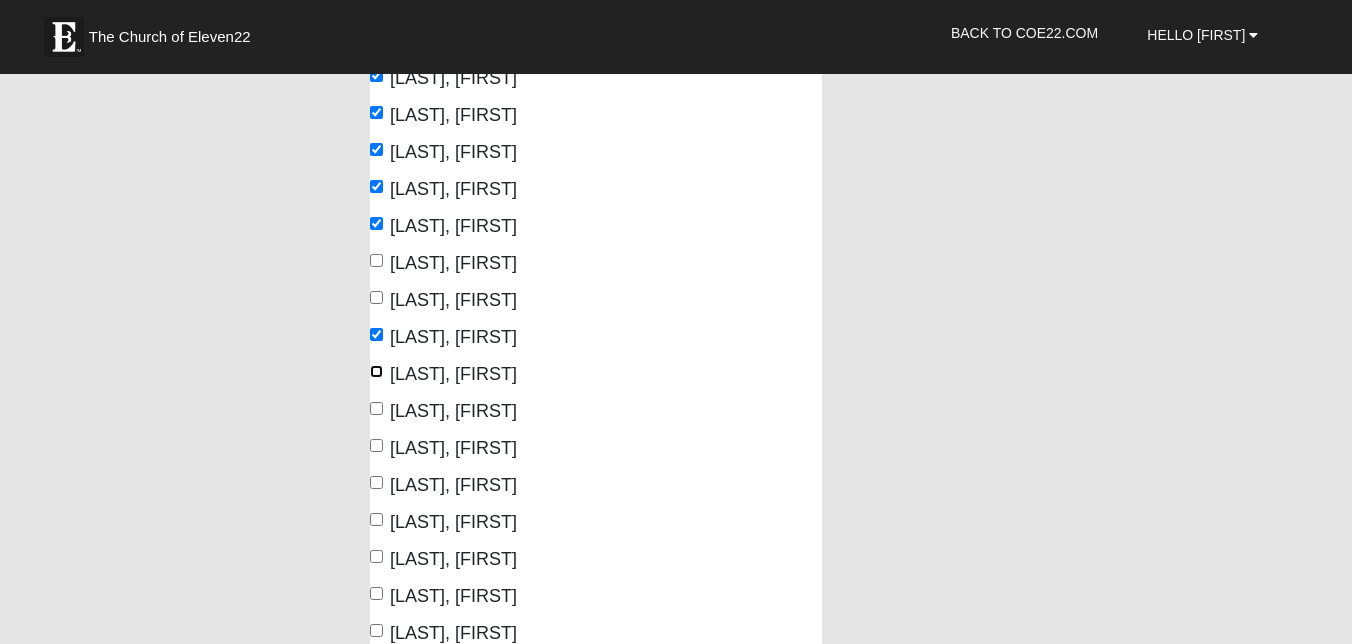 click on "[LAST], [FIRST]" at bounding box center [376, 371] 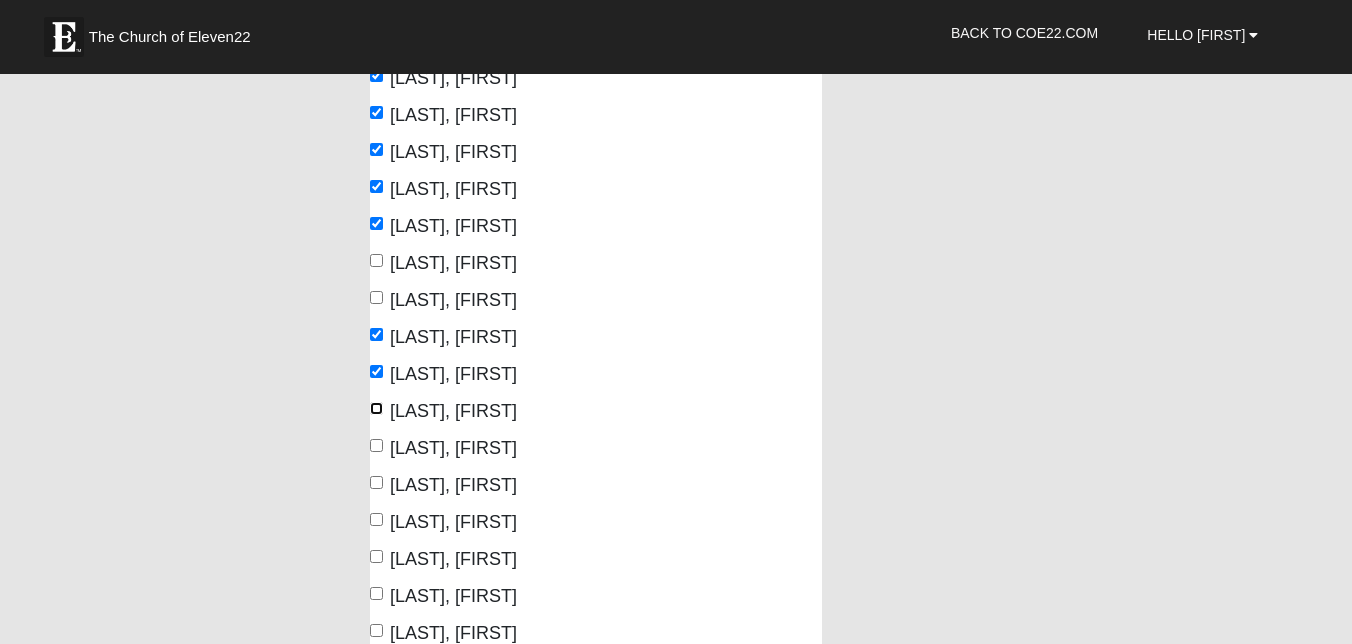 click on "[LAST], [FIRST]" at bounding box center (376, 408) 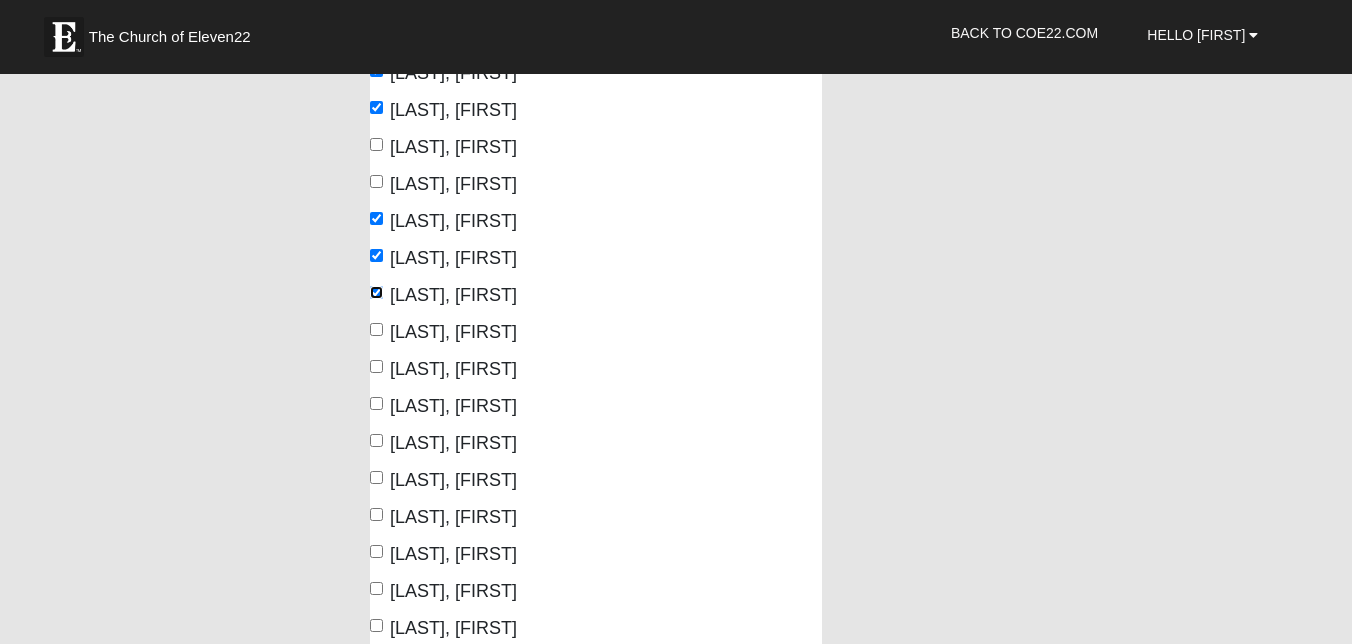 scroll, scrollTop: 724, scrollLeft: 0, axis: vertical 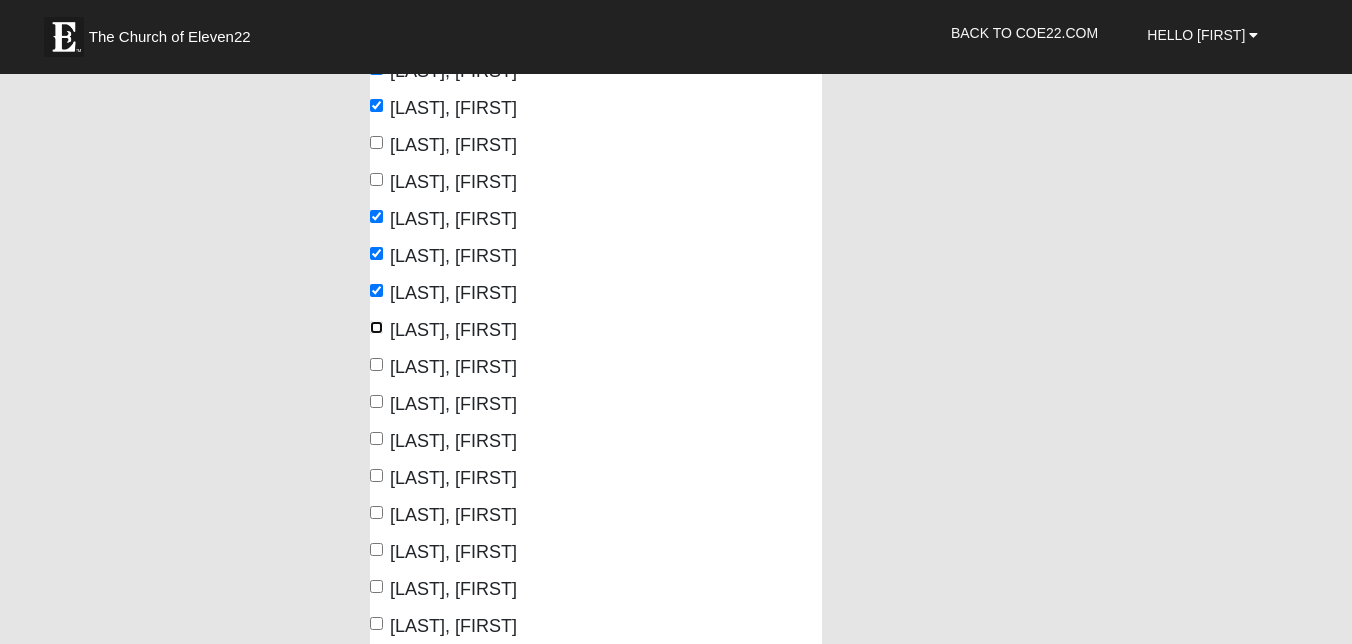 click on "[LAST], [FIRST]" at bounding box center [376, 327] 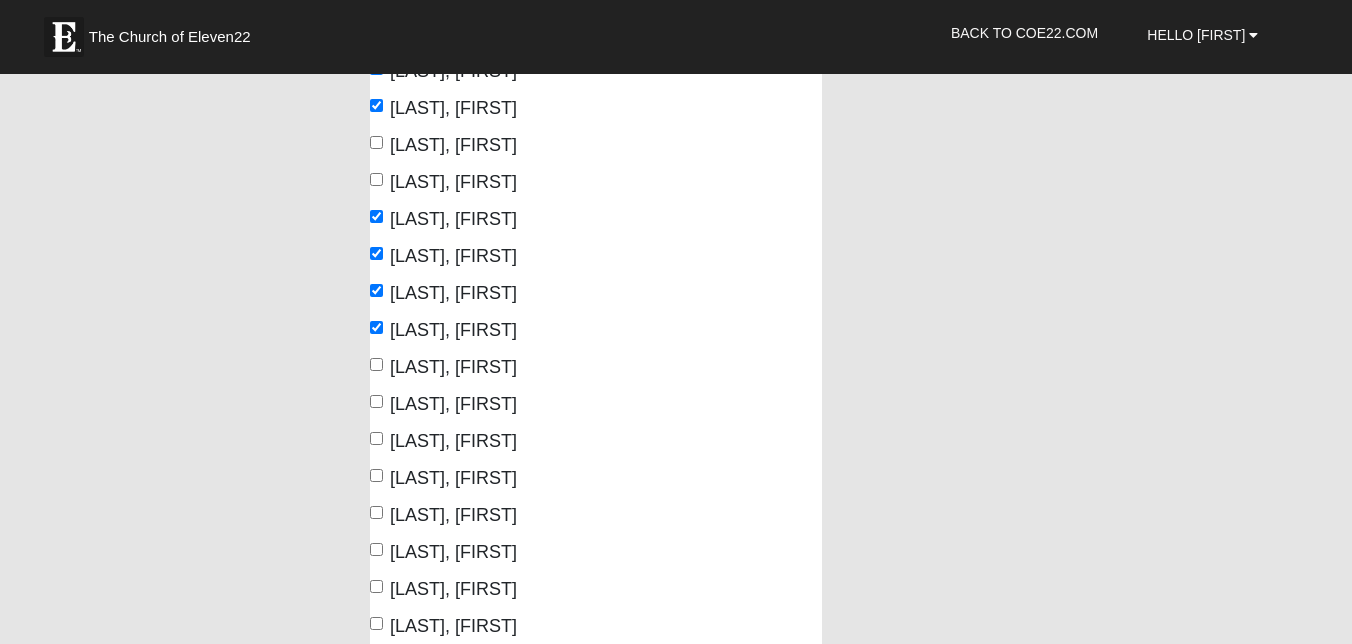 click on "Members
Sort by
First Name Last Name
Crum, Brian
Crum, Yvonne
Harpham, Shane
Harvey, Gay" at bounding box center [475, 253] 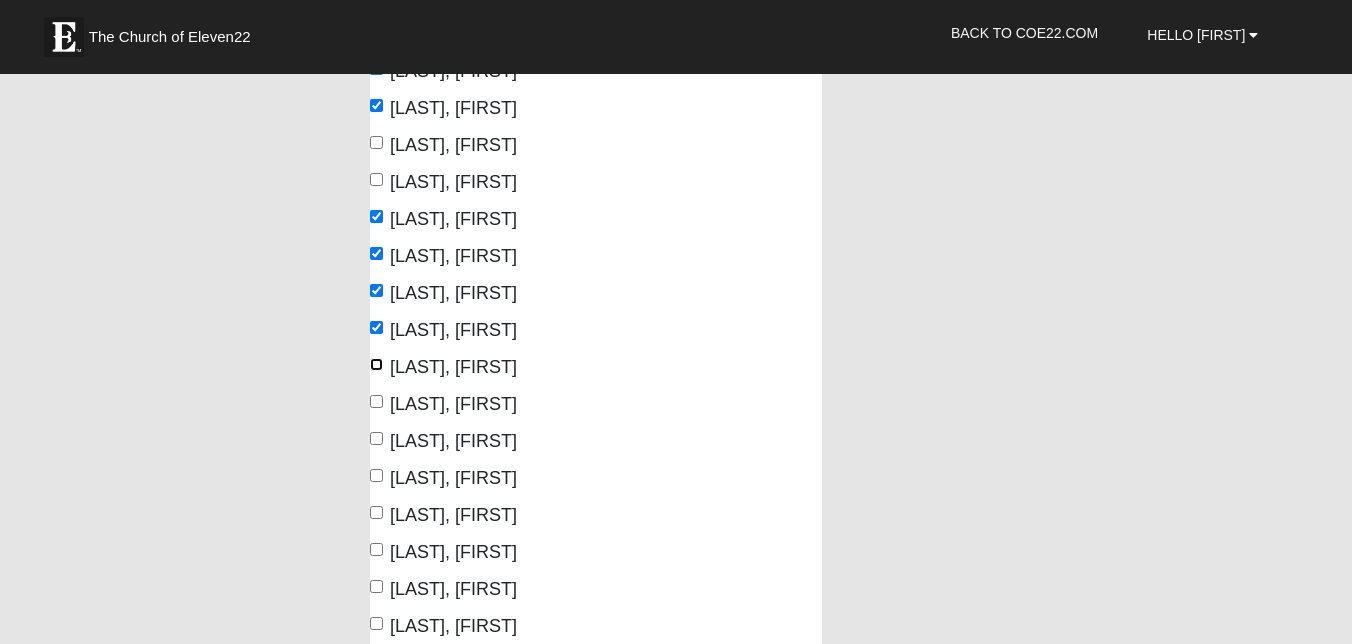 click on "[LAST], [FIRST]" at bounding box center (376, 364) 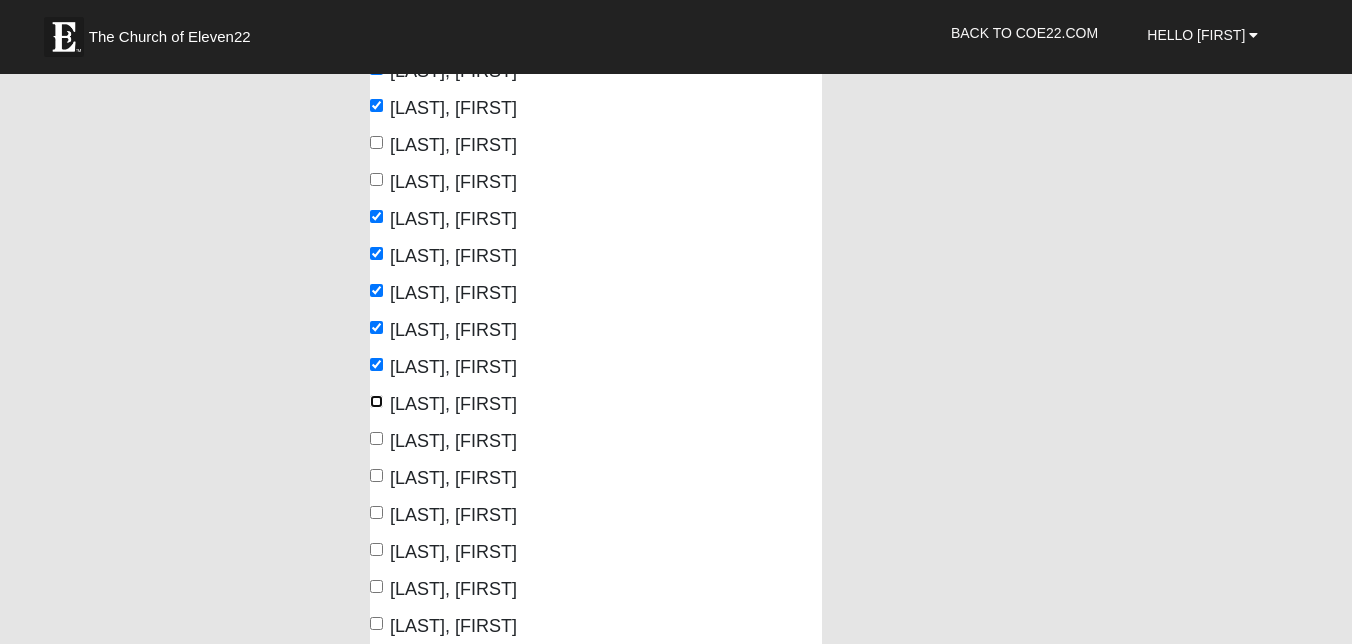 click on "[LAST], [FIRST]" at bounding box center (376, 401) 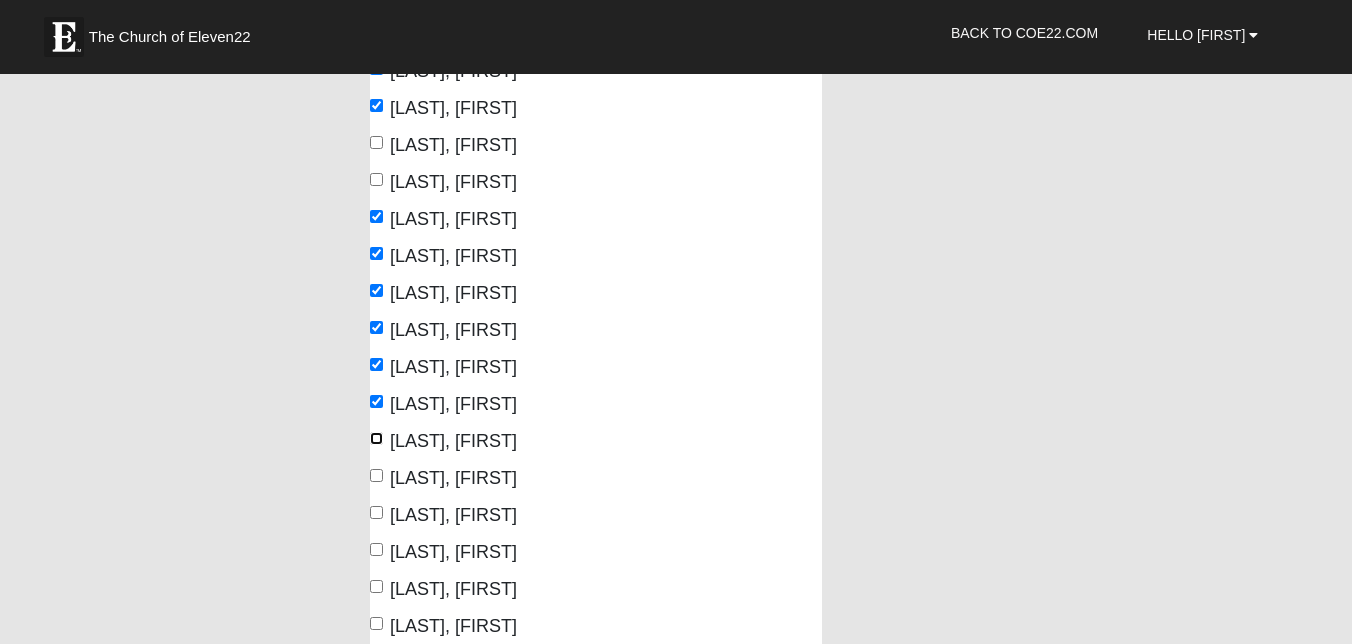 click on "[LAST], [FIRST]" at bounding box center [376, 438] 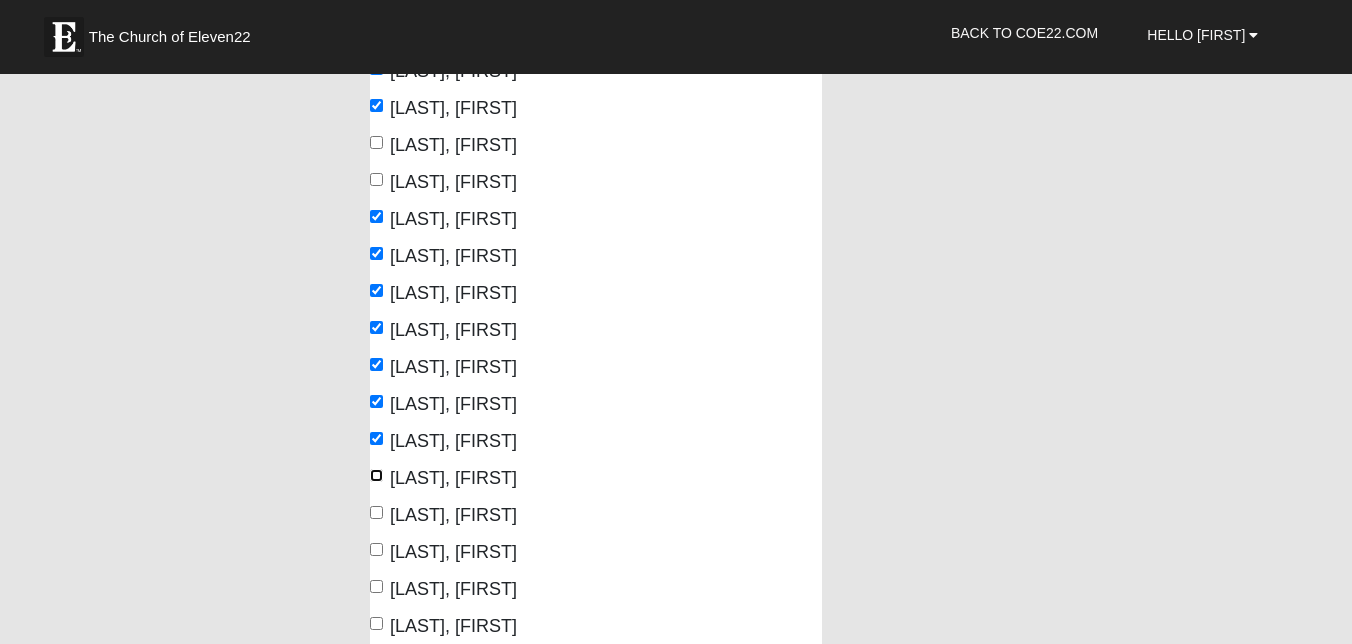 click on "[LAST], [FIRST]" at bounding box center (376, 475) 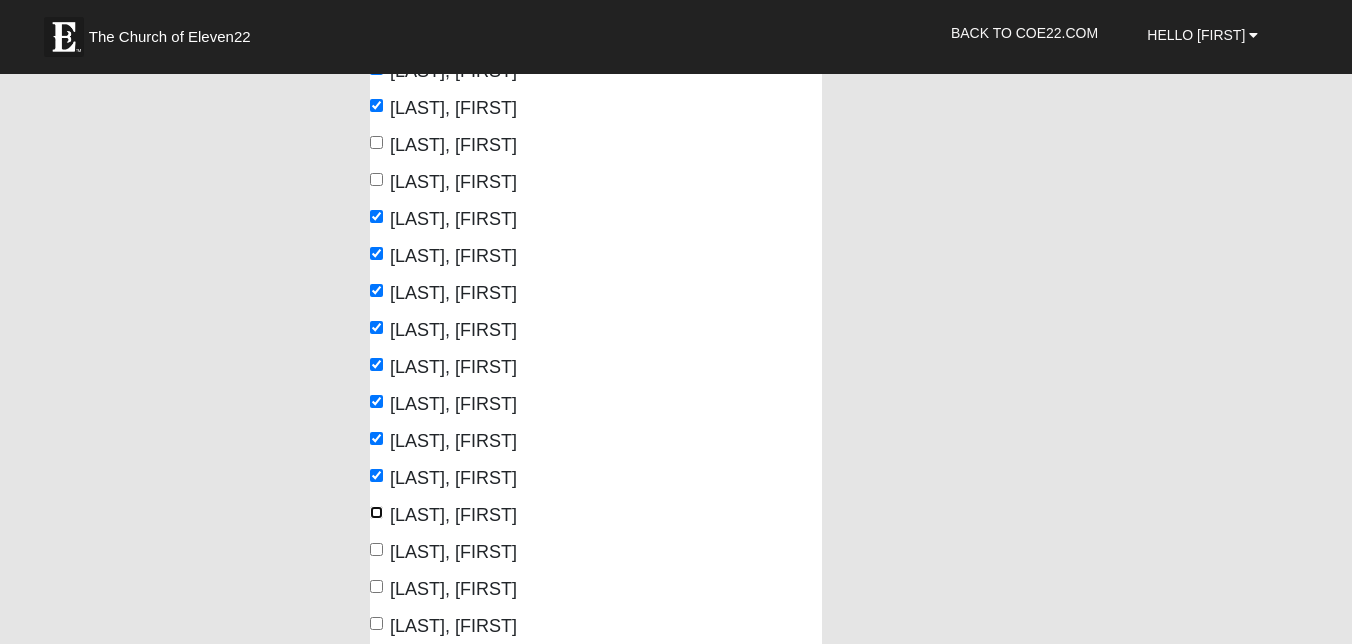 click on "[LAST], [FIRST]" at bounding box center (376, 512) 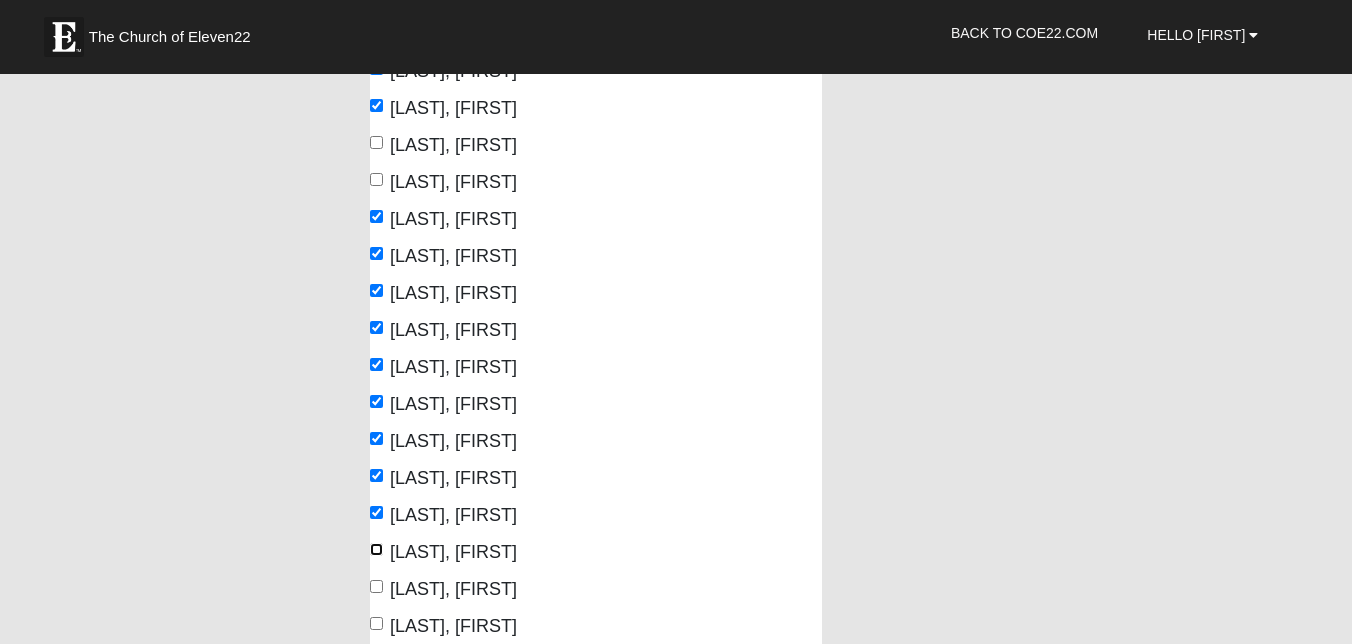 click on "[LAST], [FIRST]" at bounding box center (376, 549) 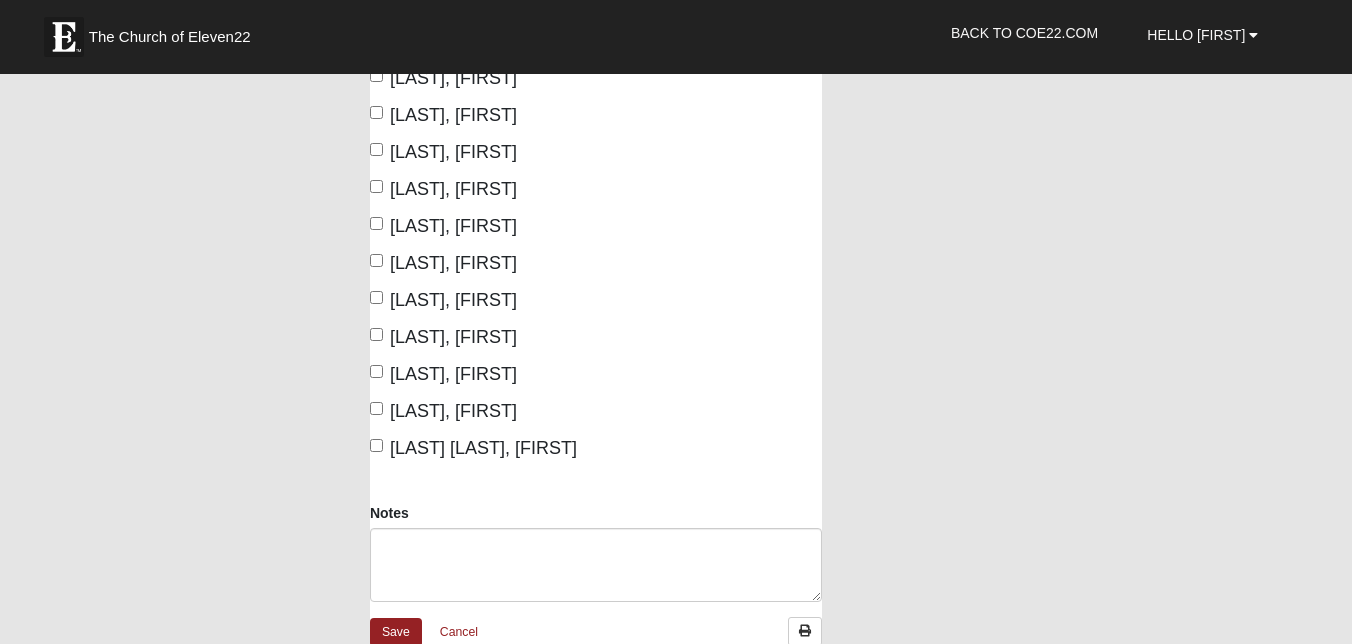 scroll, scrollTop: 1278, scrollLeft: 0, axis: vertical 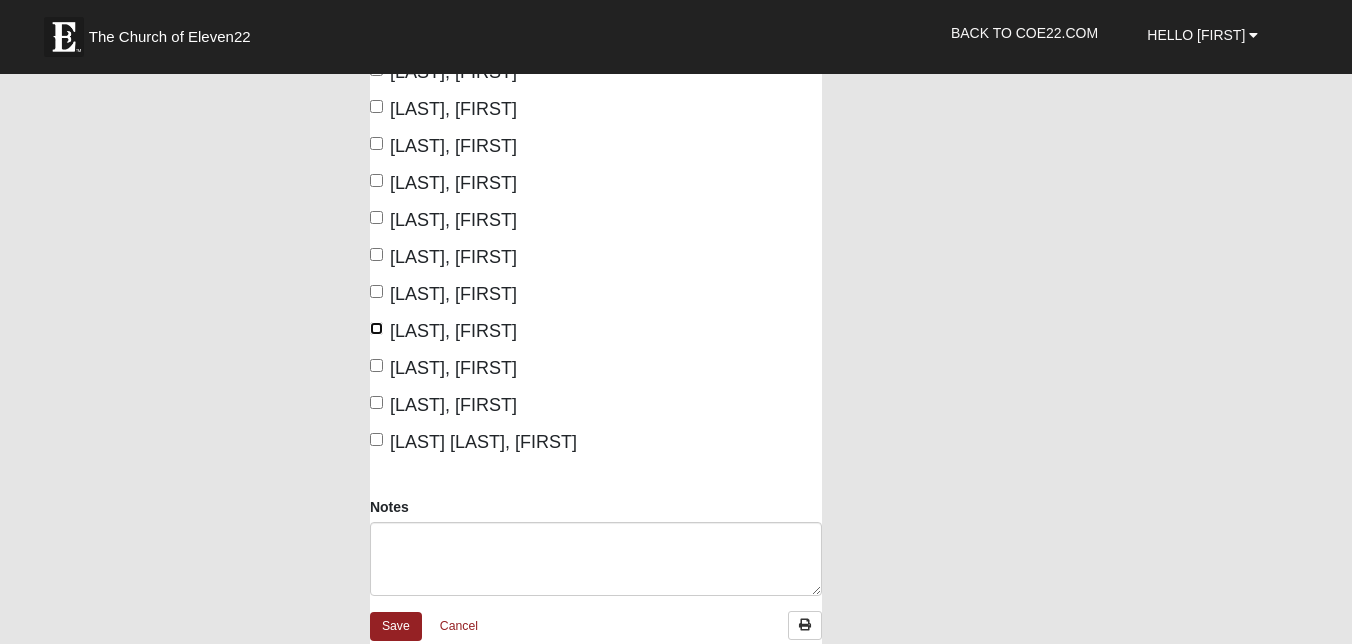 click on "[LAST], [FIRST]" at bounding box center (376, 328) 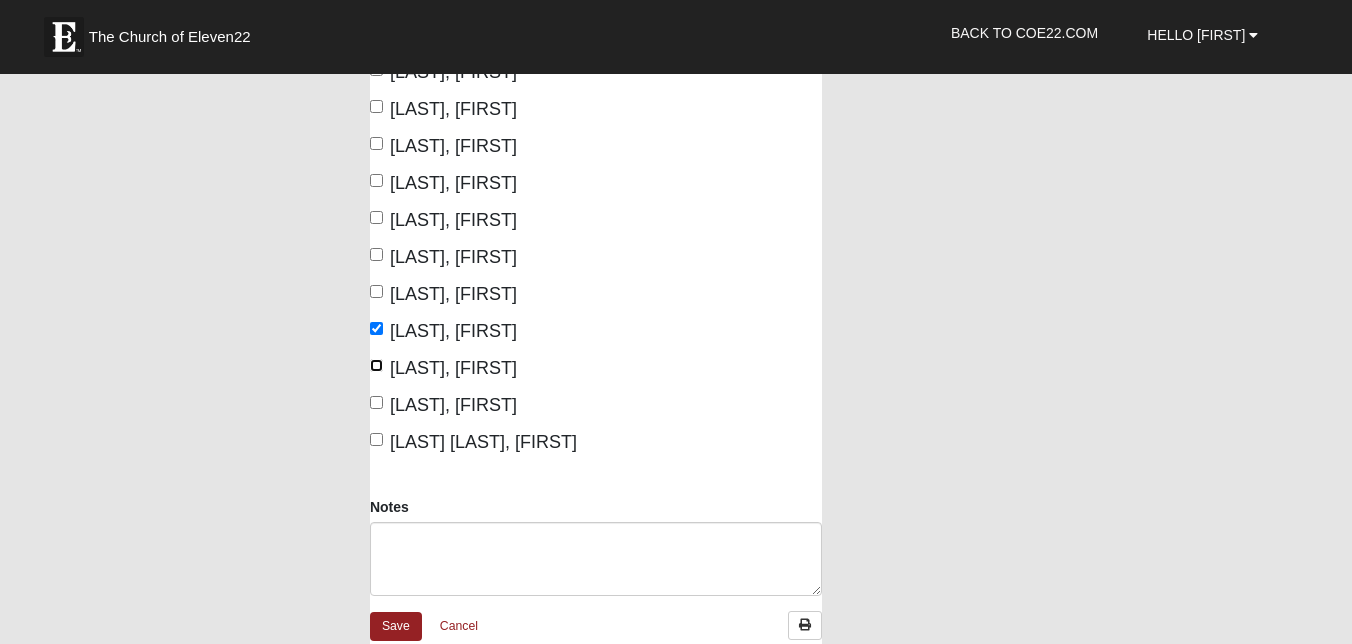 click on "[LAST], [FIRST]" at bounding box center (376, 365) 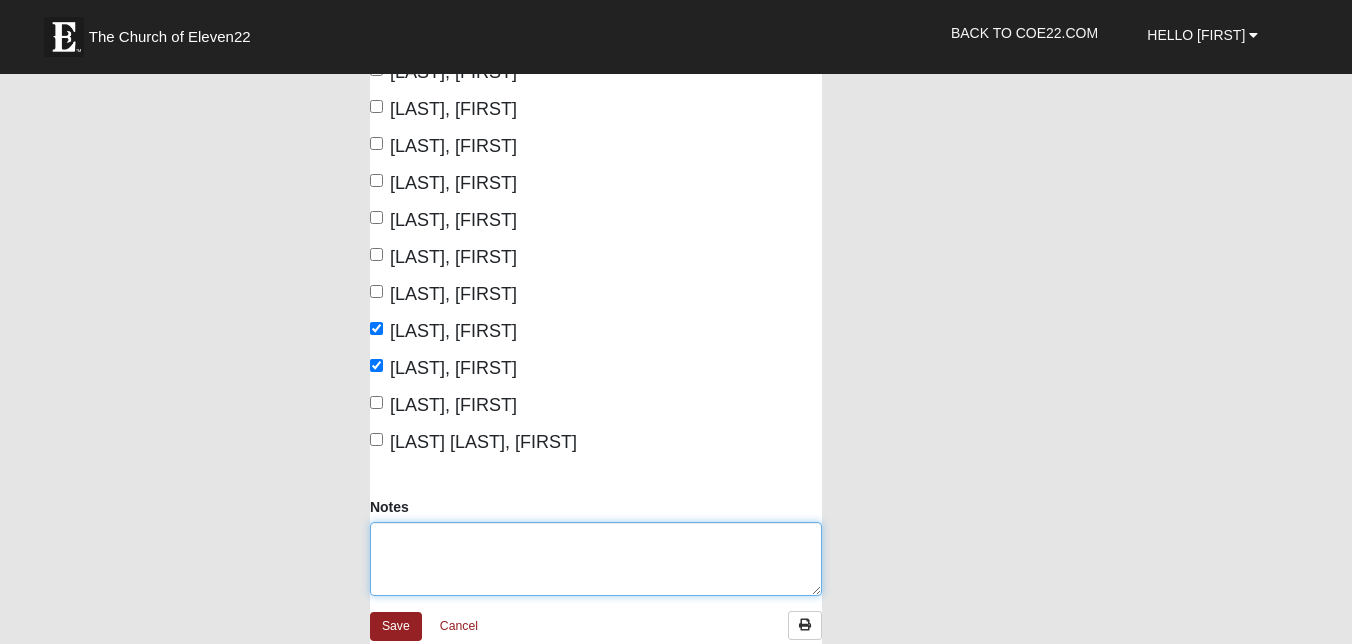 click on "Notes" at bounding box center [596, 559] 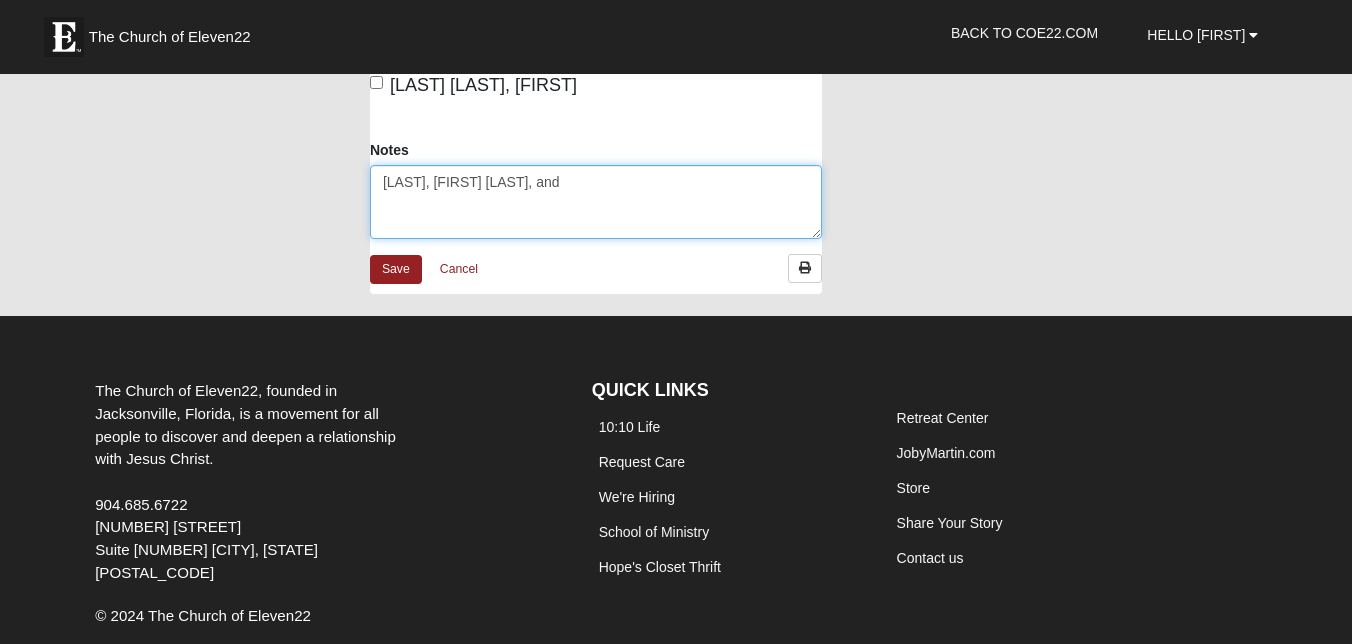 scroll, scrollTop: 1659, scrollLeft: 0, axis: vertical 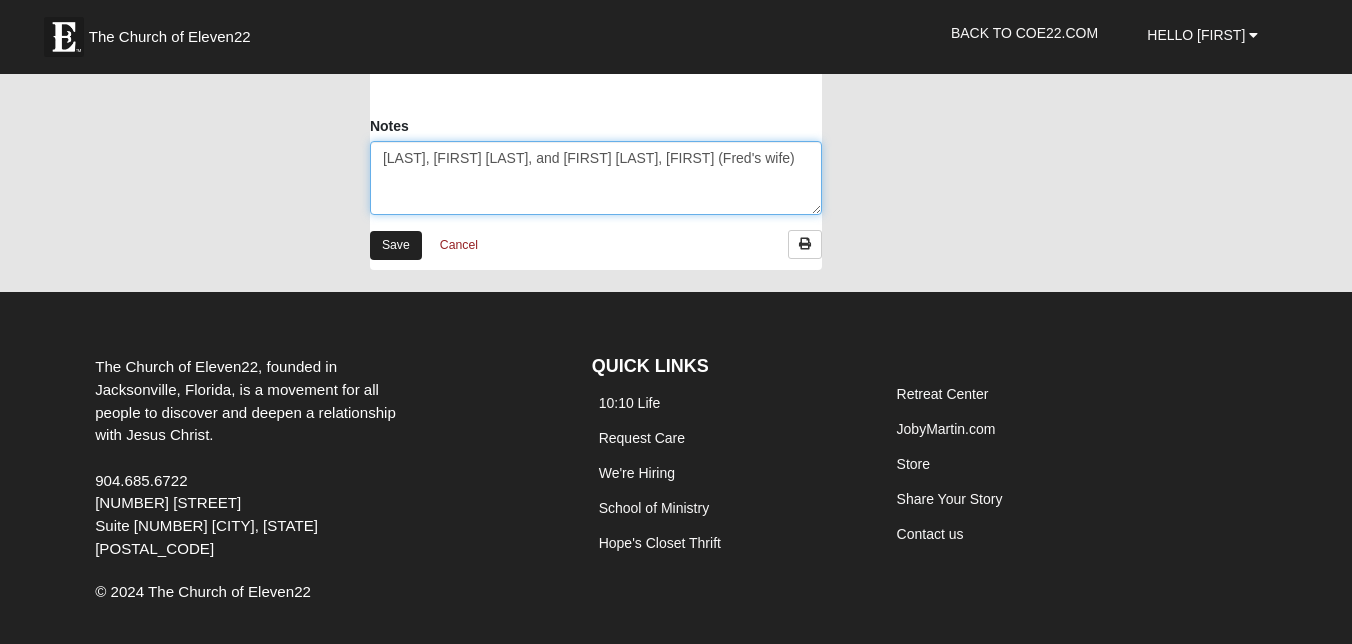 type on "Jason, Christian Jackson, and Jennifer Assaid, Debbie (Fred's wife)" 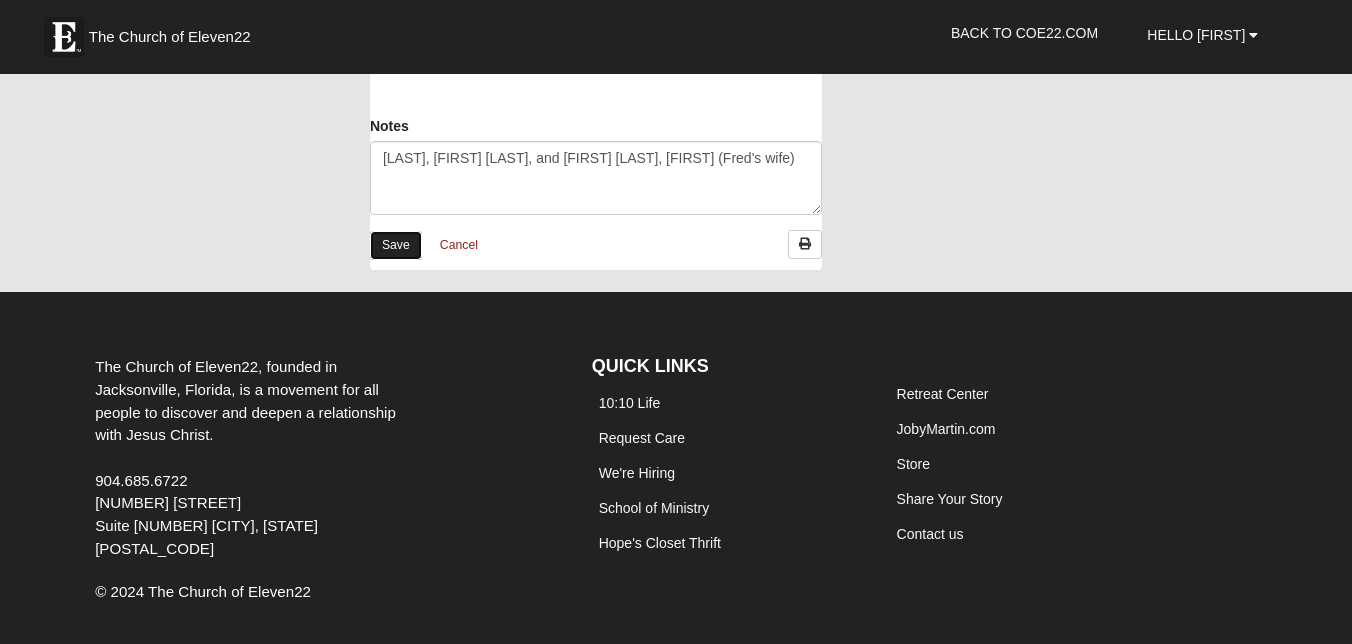 click on "Save" at bounding box center (396, 245) 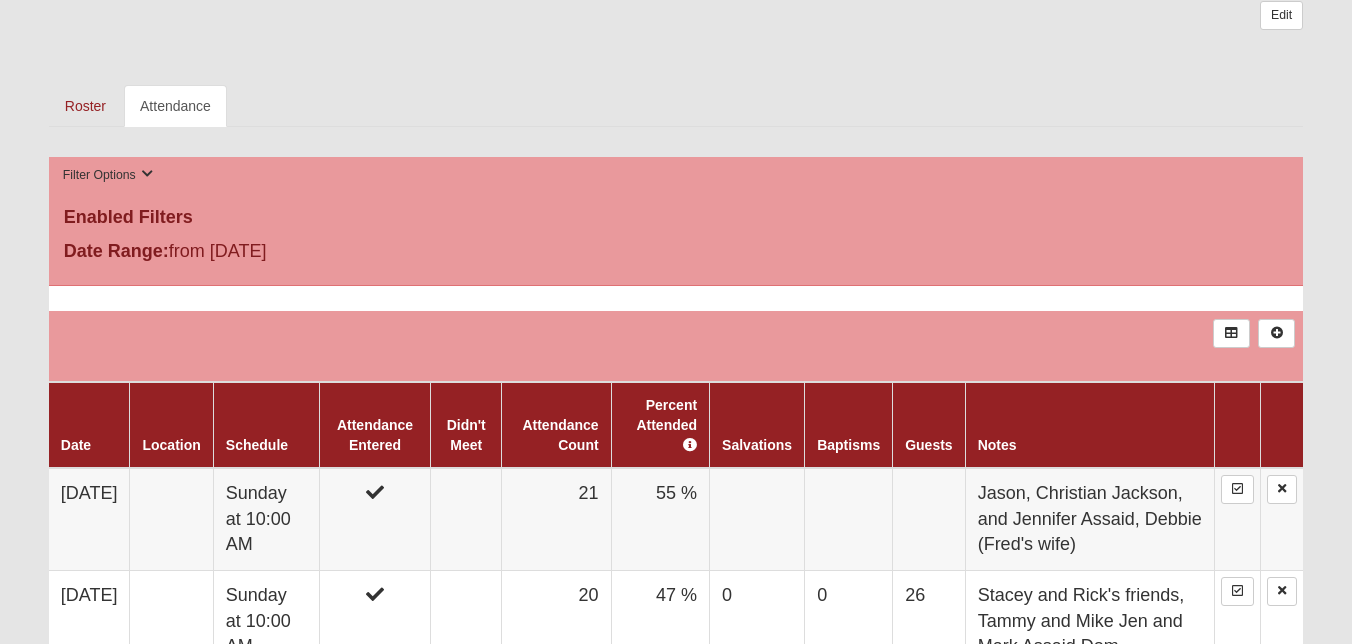 scroll, scrollTop: 520, scrollLeft: 0, axis: vertical 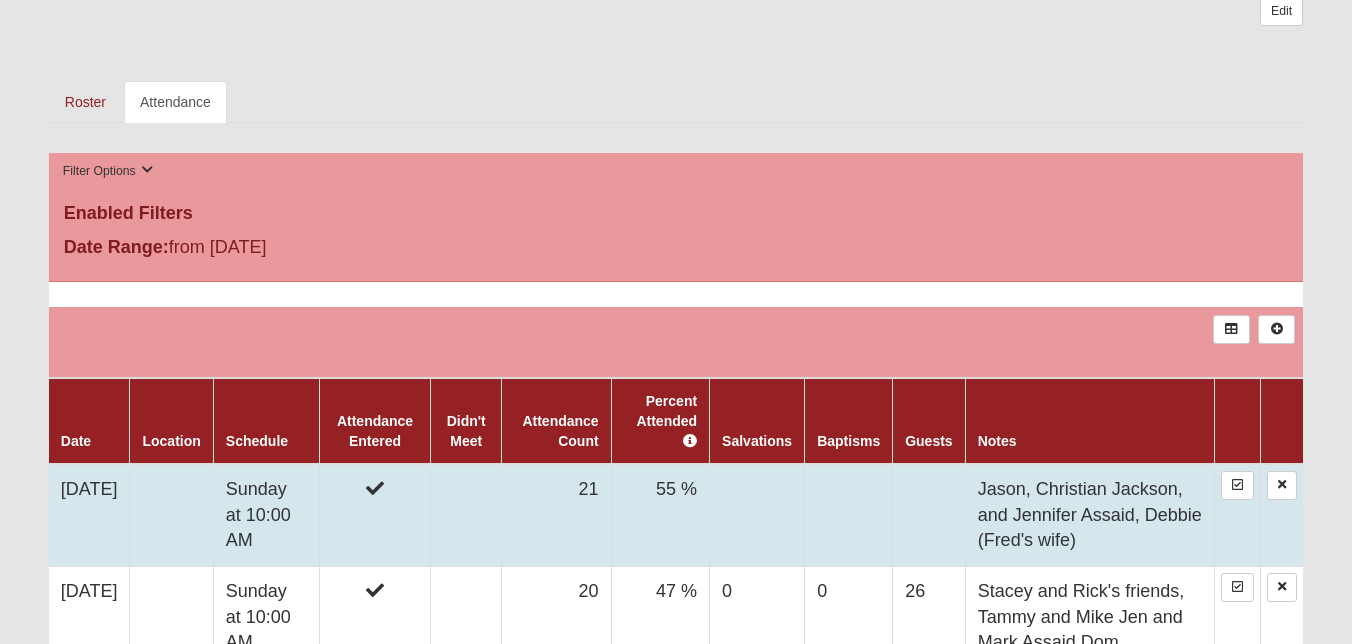 click on "21" at bounding box center [557, 515] 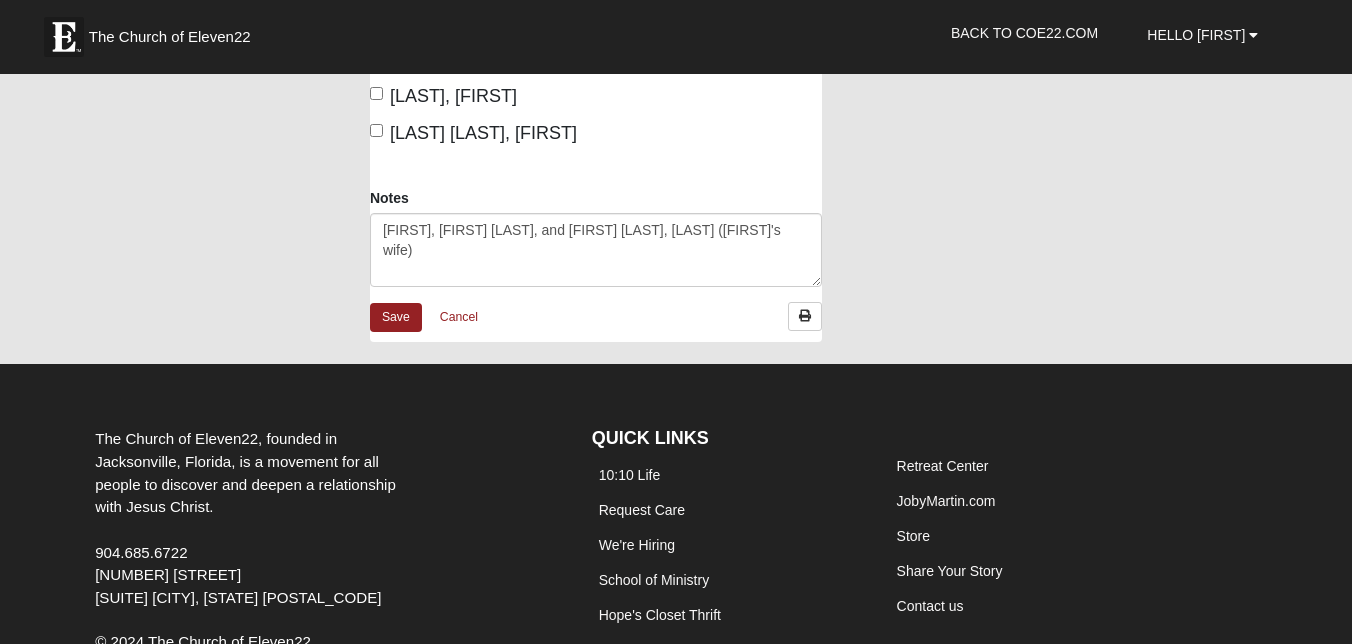 scroll, scrollTop: 1578, scrollLeft: 0, axis: vertical 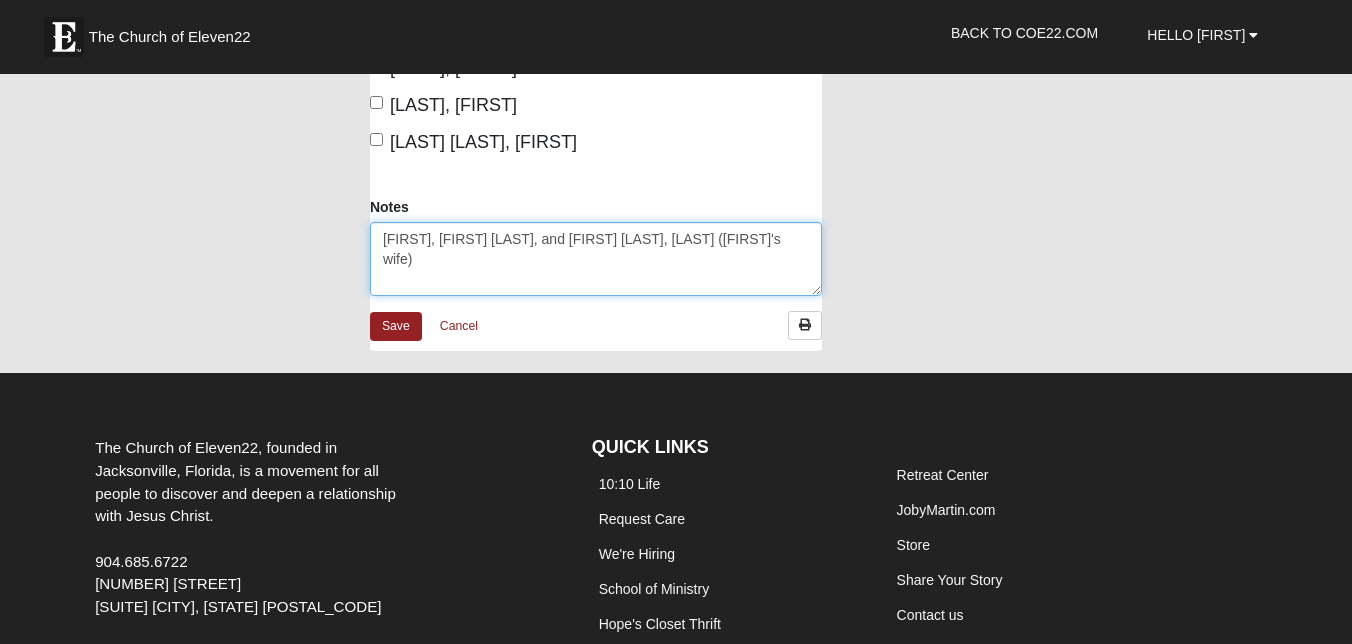click on "[FIRST], [FIRST] [LAST], and [FIRST] [LAST], [LAST] ([FIRST]'s wife)" at bounding box center [596, 259] 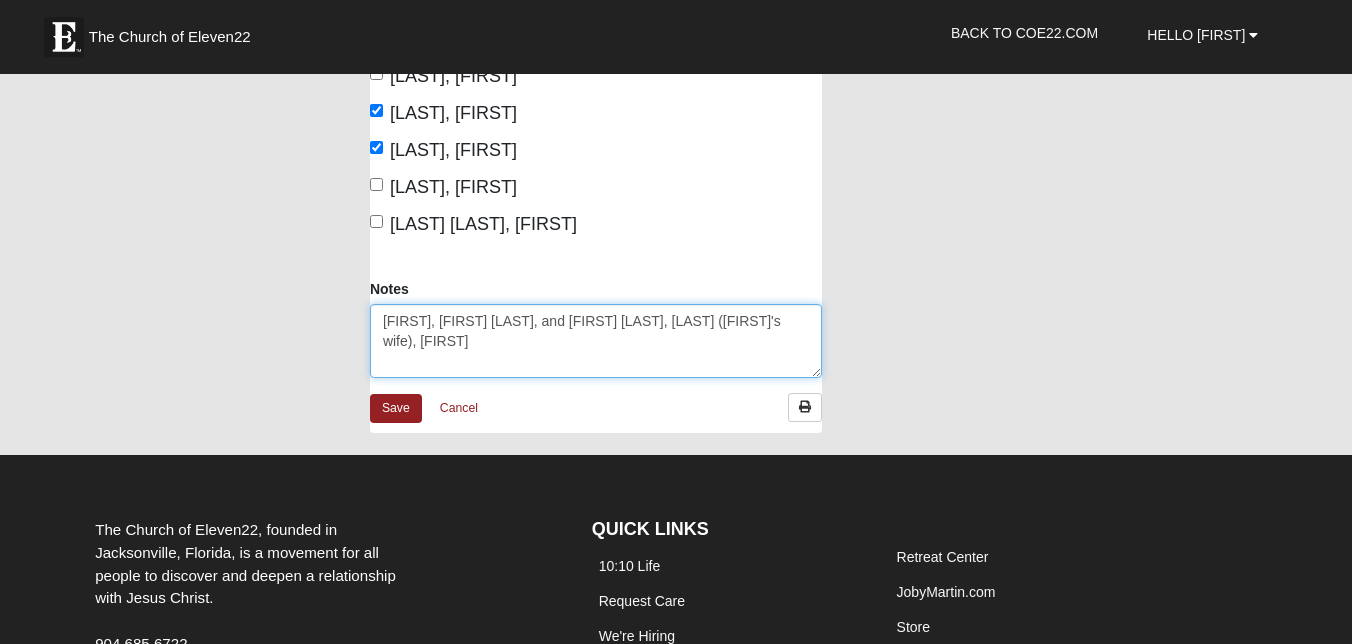 scroll, scrollTop: 1511, scrollLeft: 0, axis: vertical 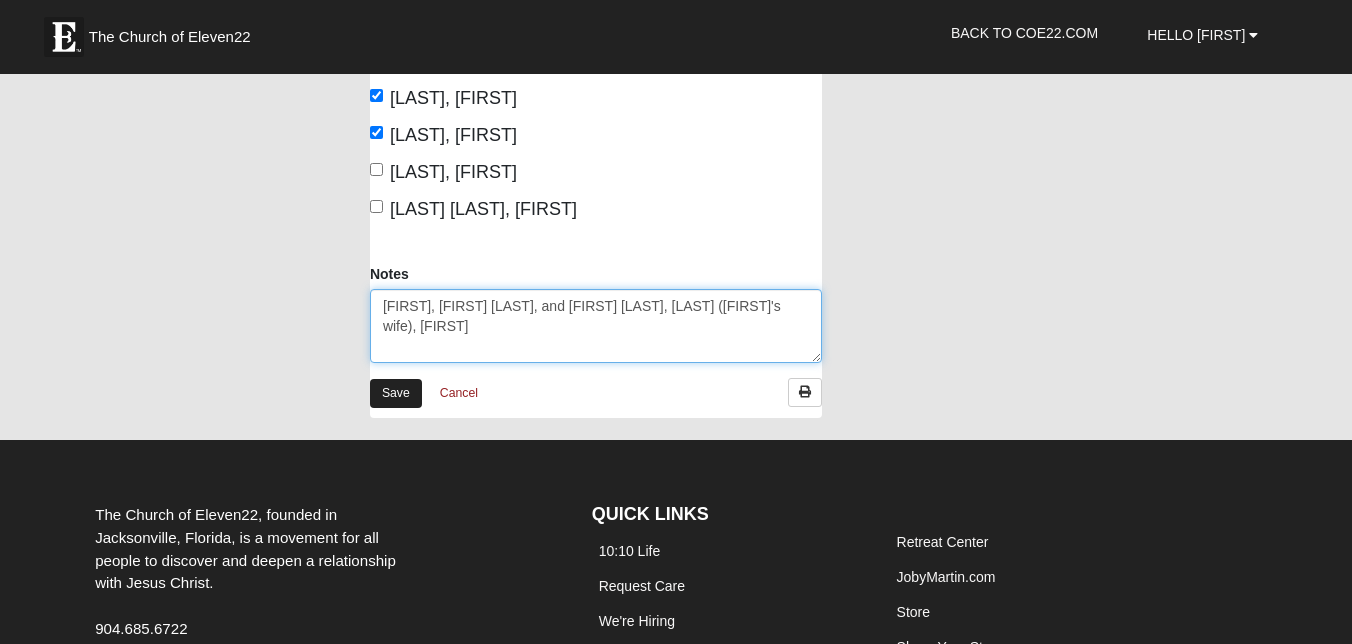 type on "[LAST], [FIRST] [LAST], and [FIRST] [LAST], [FIRST] ( [FIRST]'s [RELATIONSHIP] ), [FIRST]" 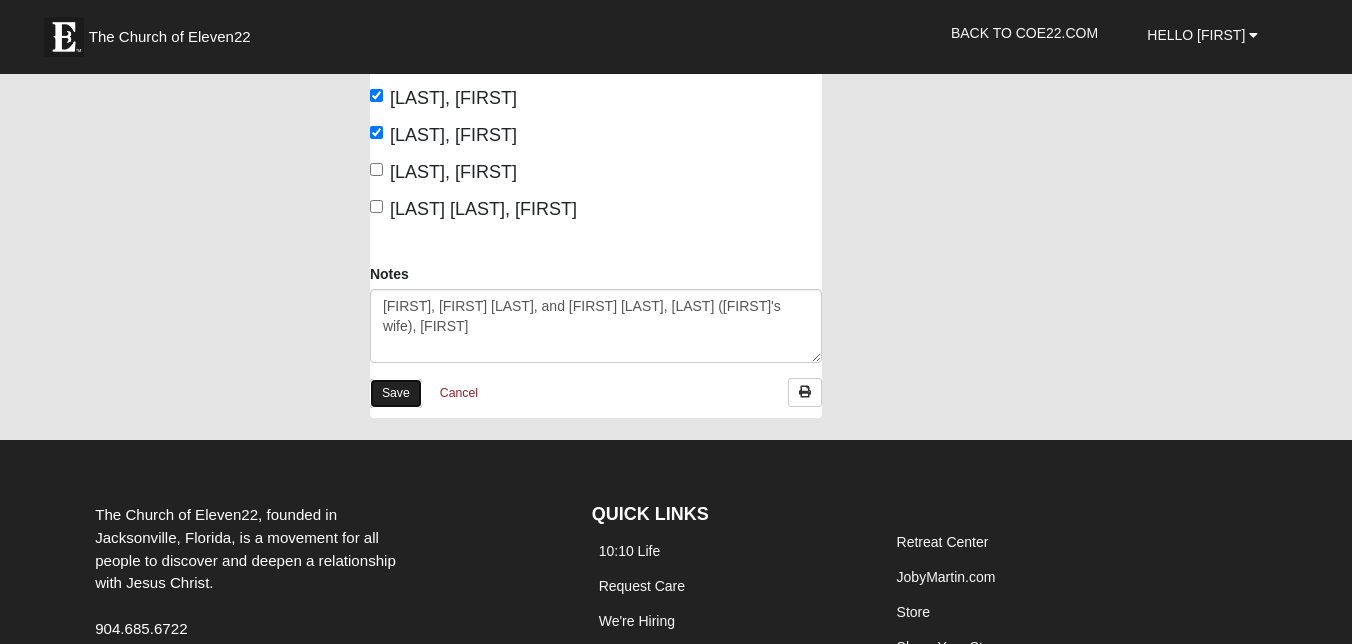 click on "Save" at bounding box center (396, 393) 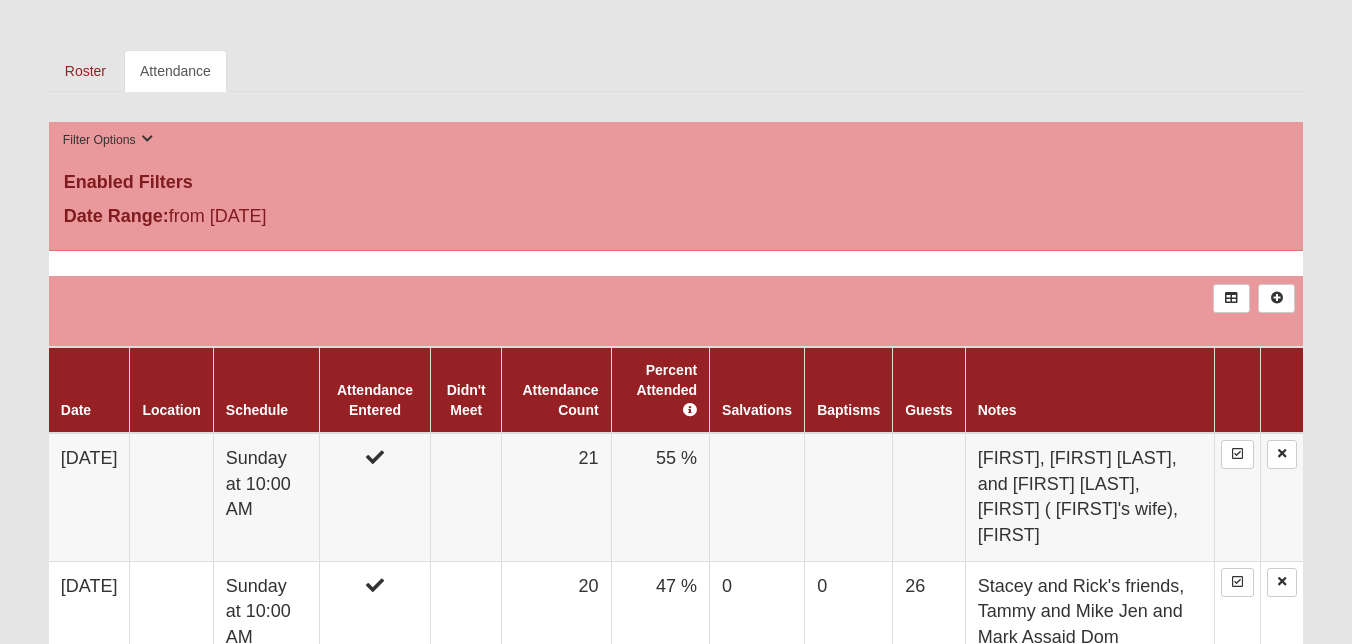 scroll, scrollTop: 554, scrollLeft: 0, axis: vertical 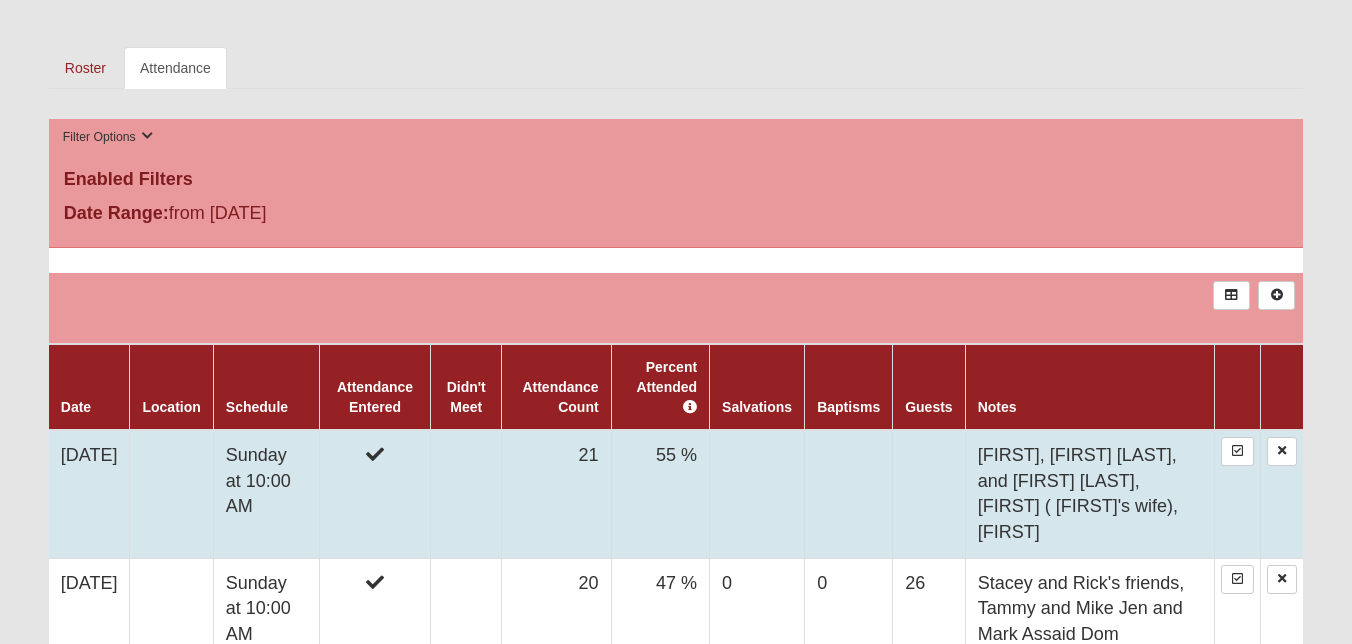click at bounding box center [929, 494] 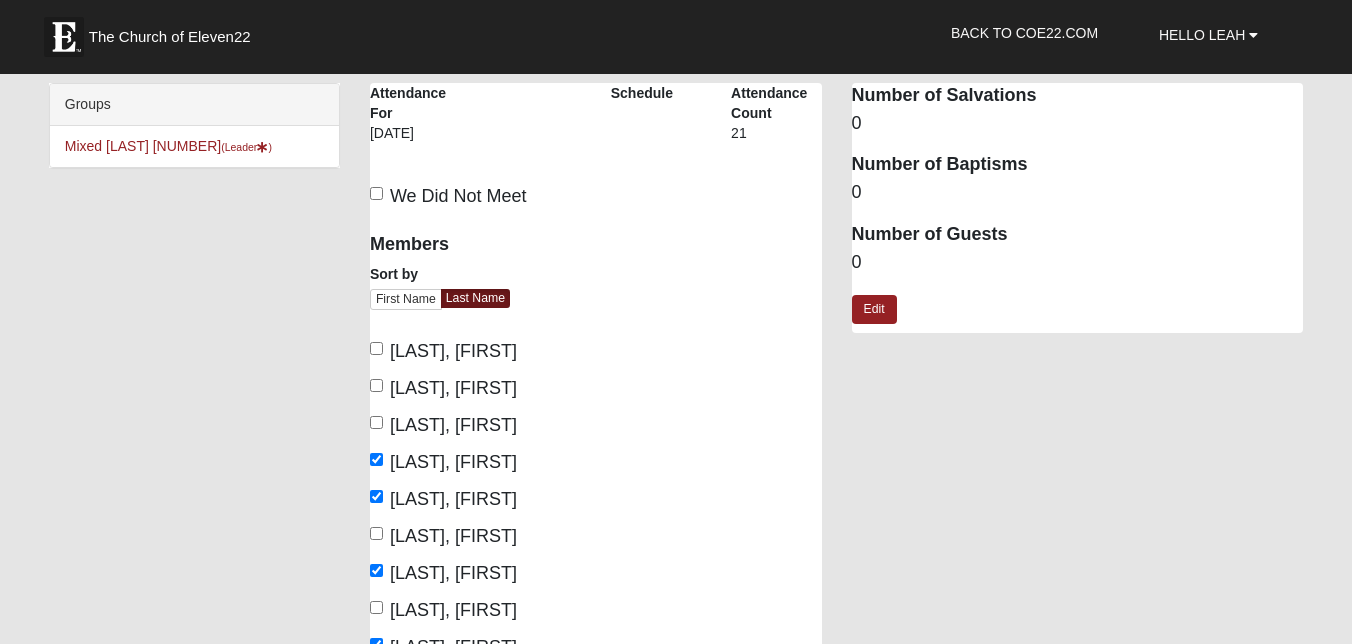scroll, scrollTop: 0, scrollLeft: 0, axis: both 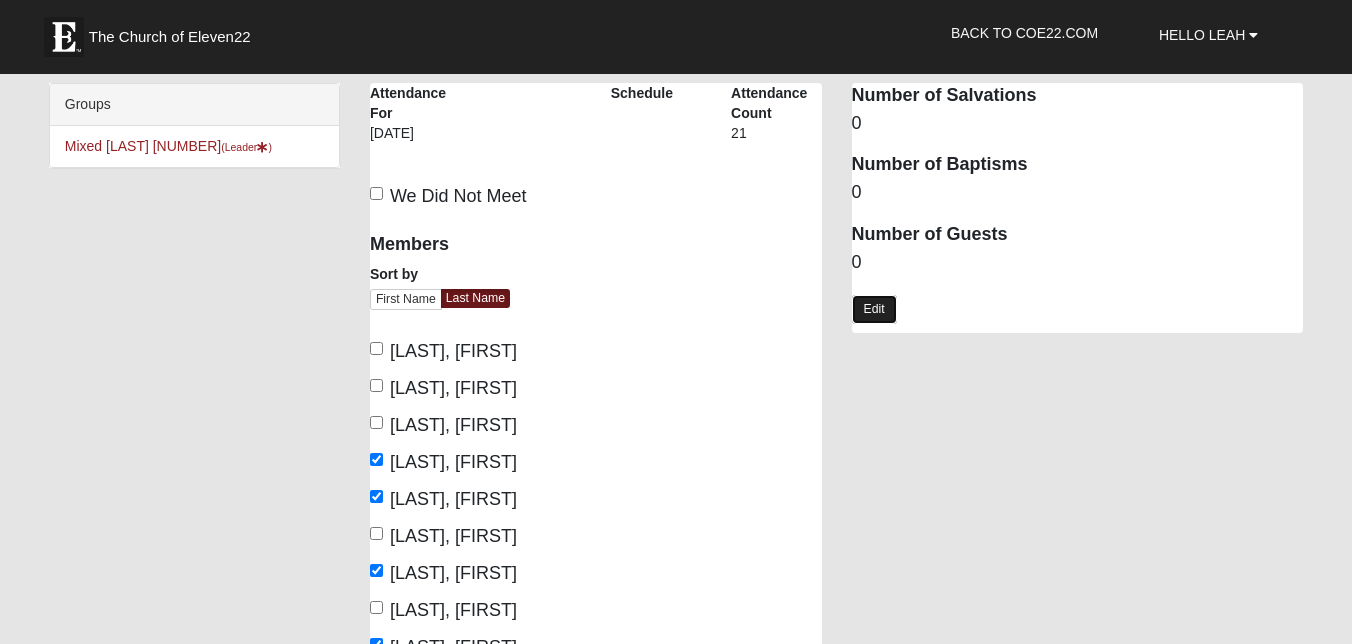 click on "Edit" at bounding box center (874, 309) 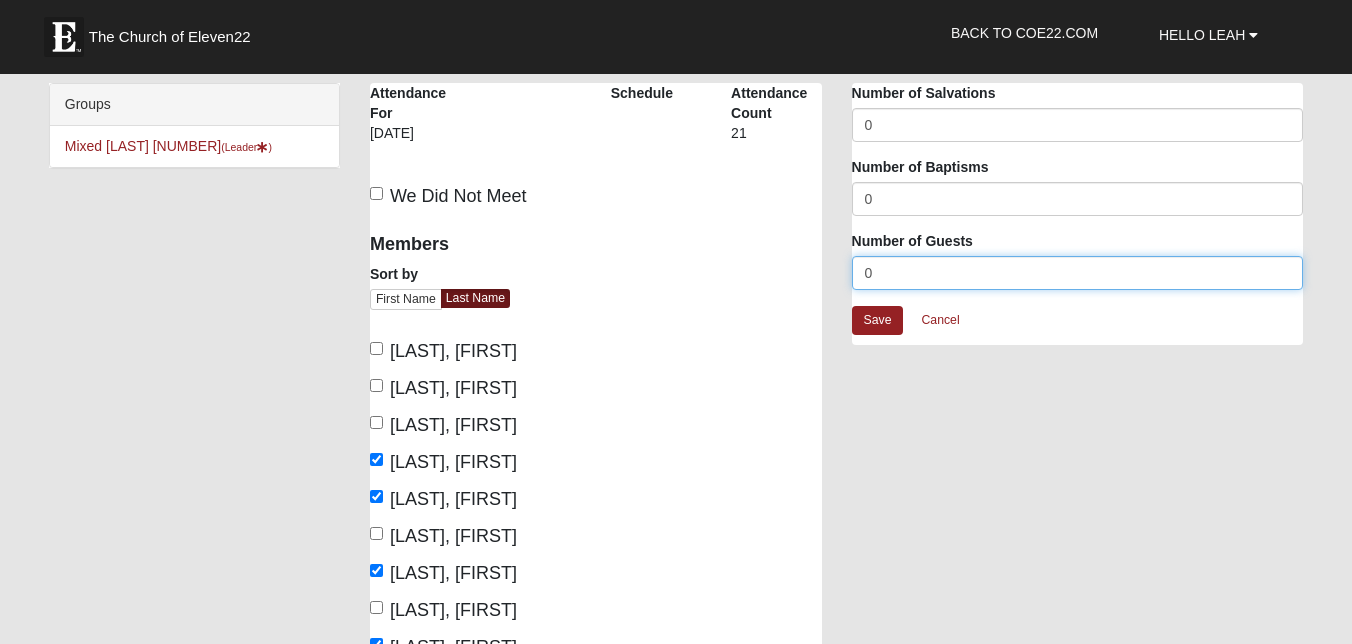 drag, startPoint x: 888, startPoint y: 279, endPoint x: 760, endPoint y: 268, distance: 128.47179 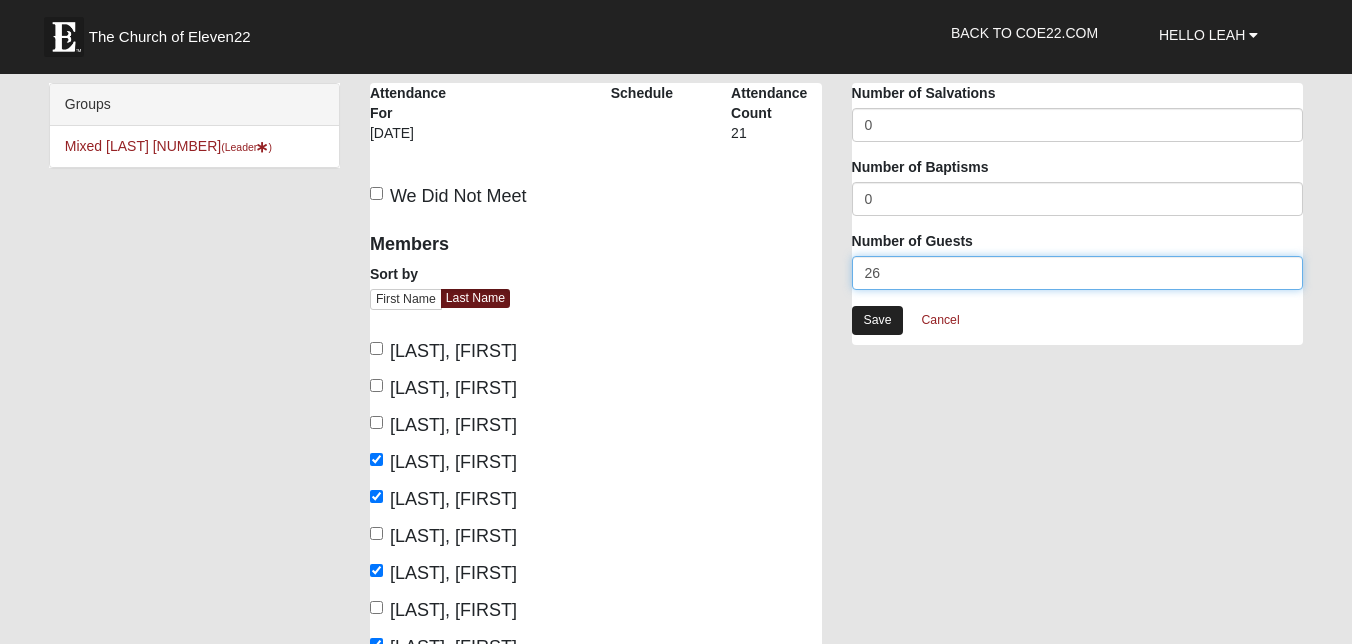 type on "26" 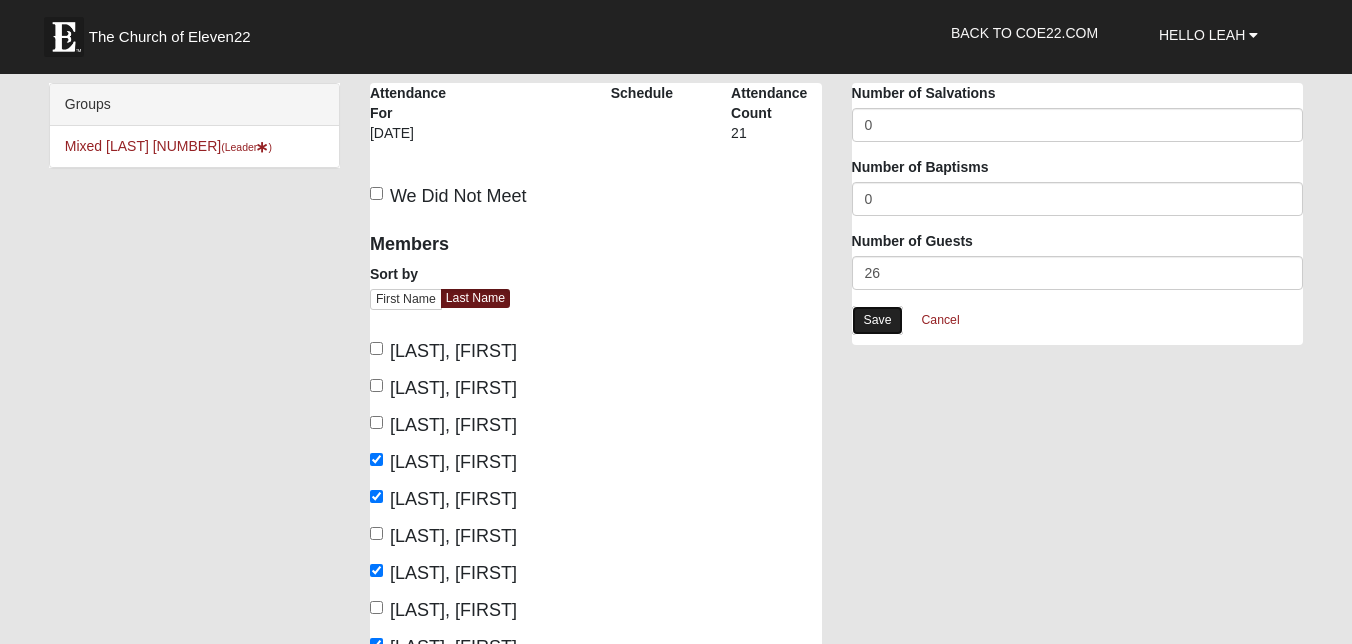 click on "Save" at bounding box center [878, 320] 